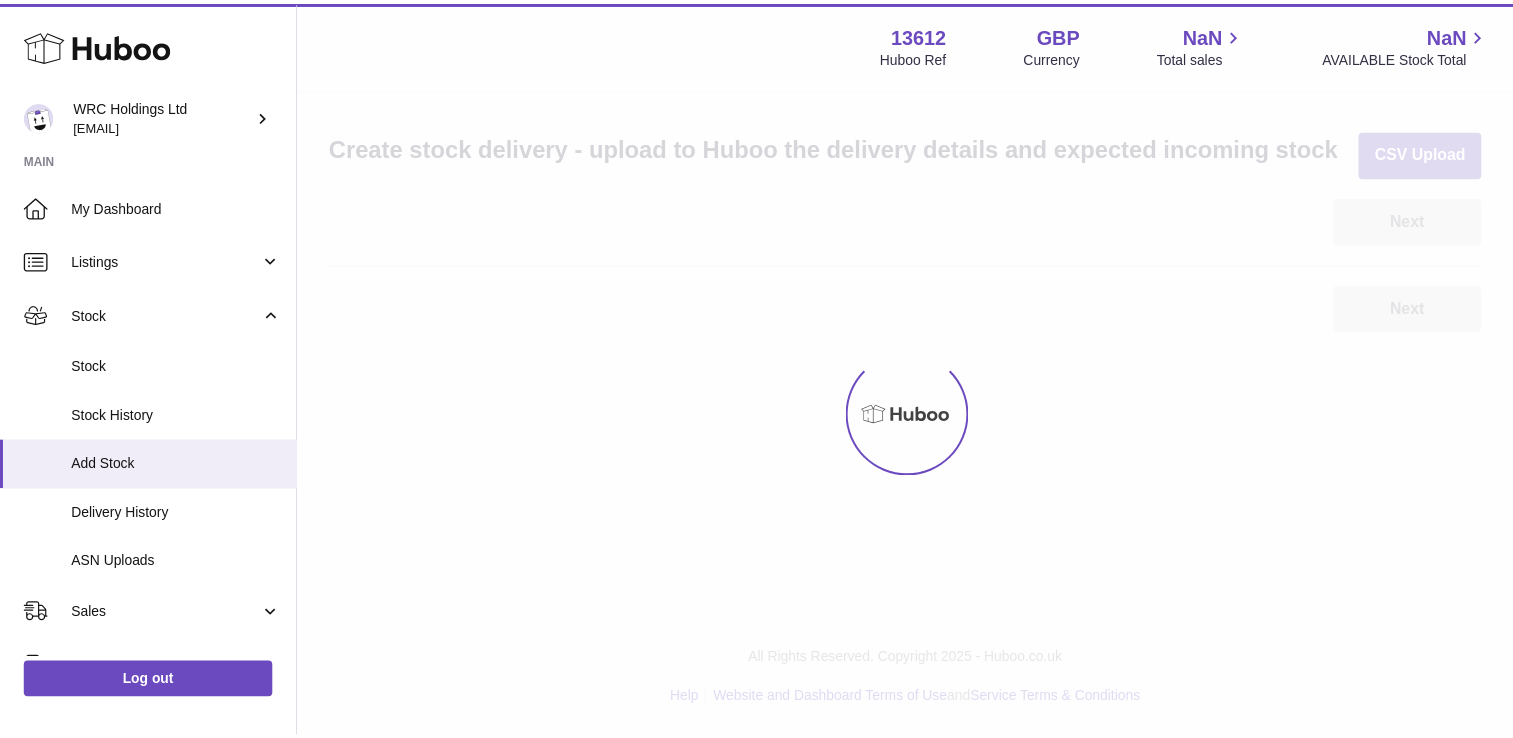 scroll, scrollTop: 0, scrollLeft: 0, axis: both 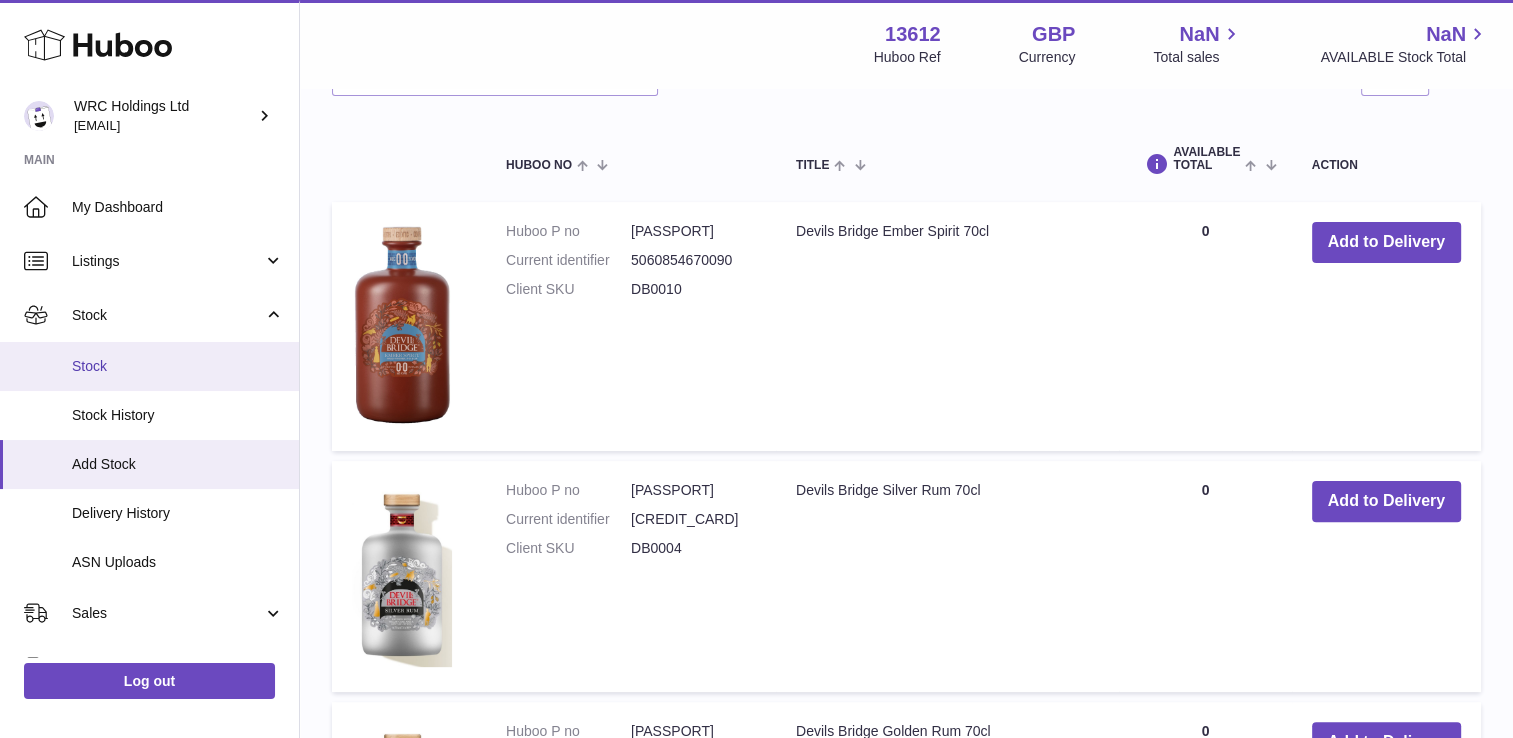 click on "Stock" at bounding box center [178, 366] 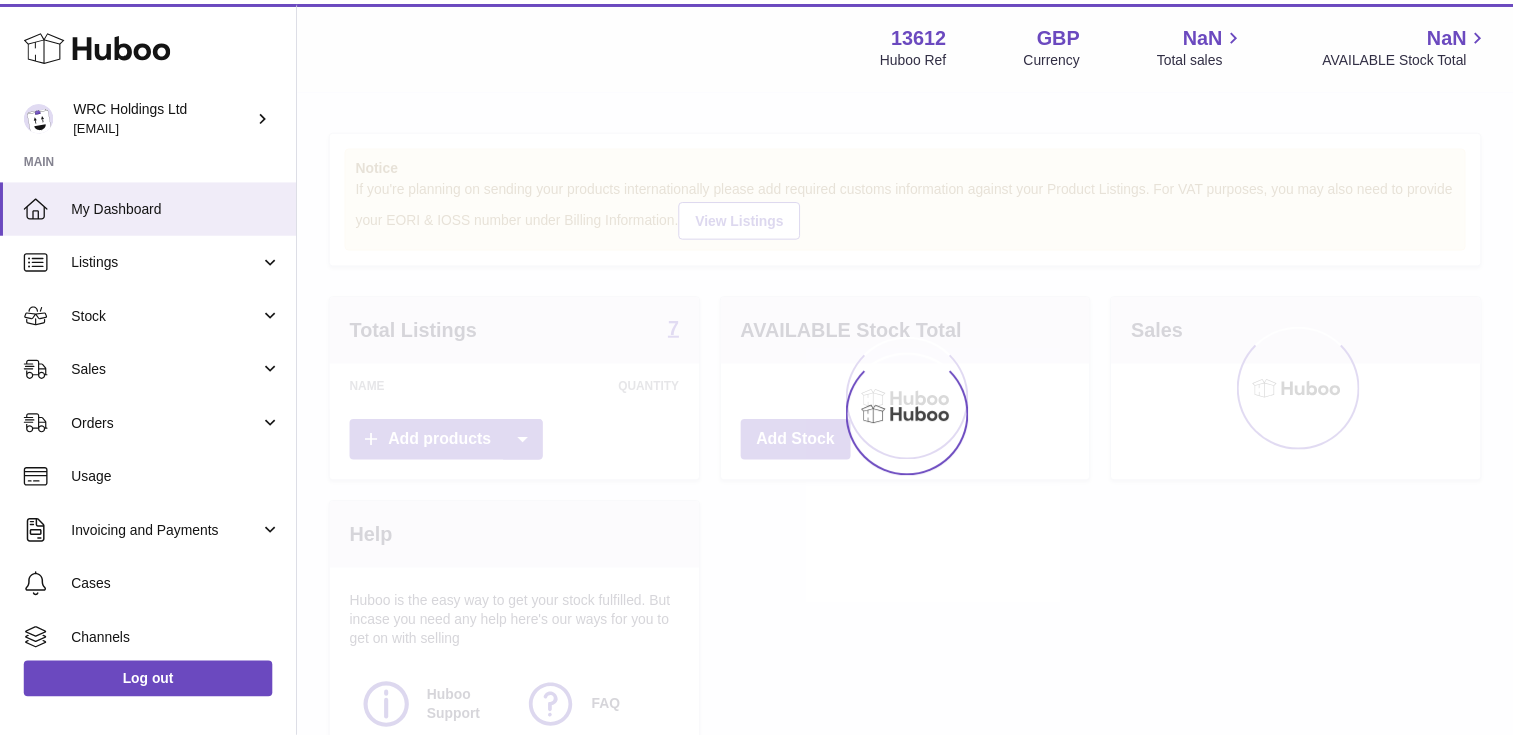 scroll, scrollTop: 0, scrollLeft: 0, axis: both 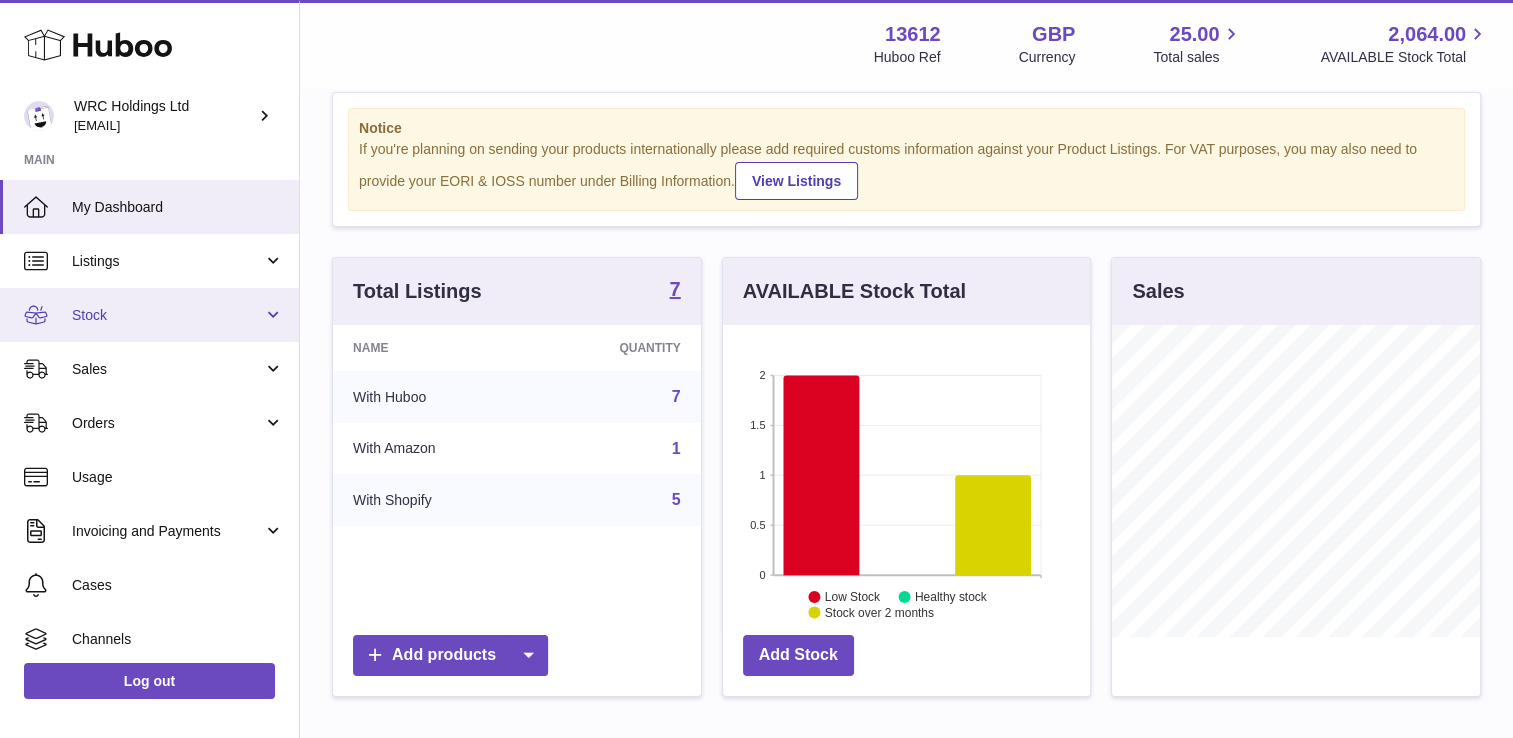 click on "Stock" at bounding box center (149, 315) 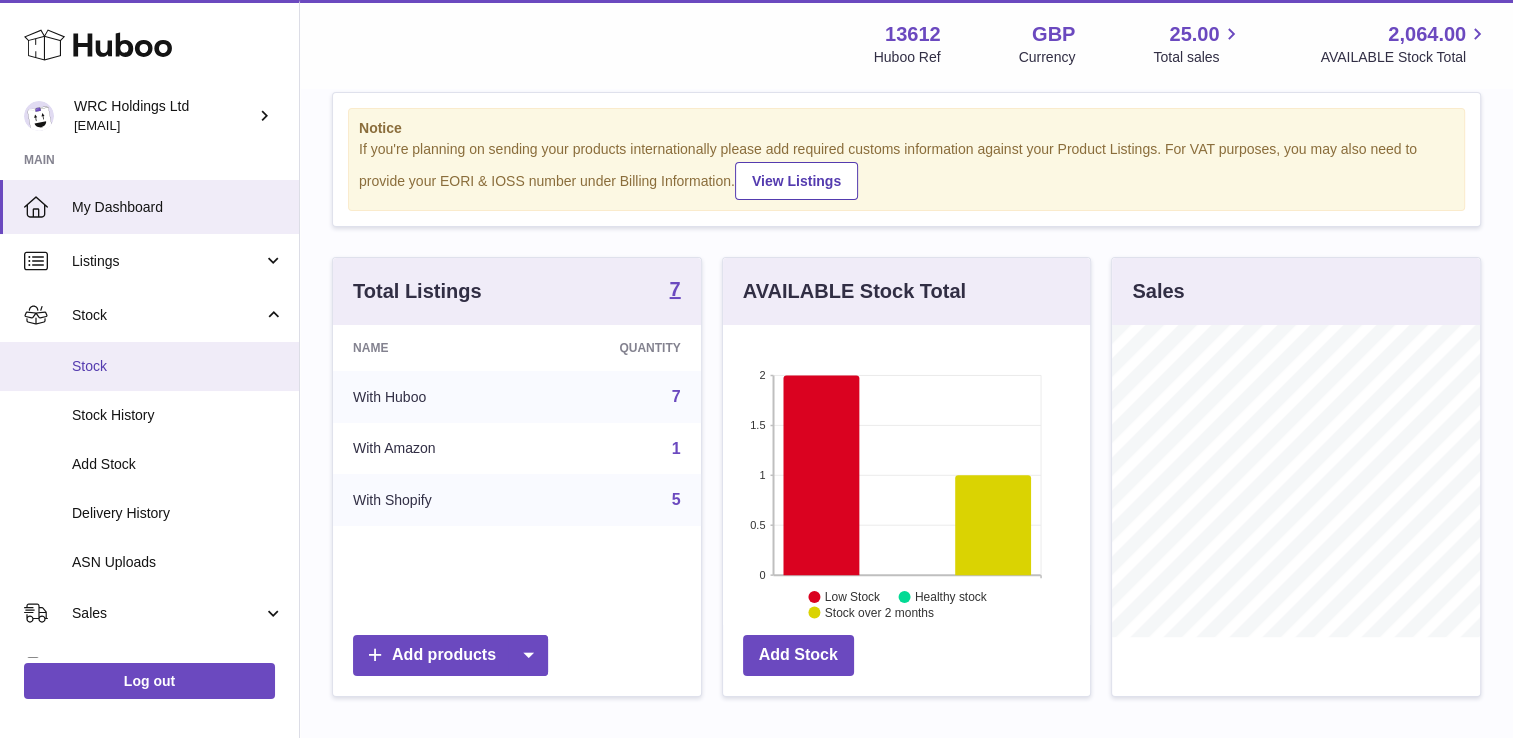 click on "Stock" at bounding box center (149, 366) 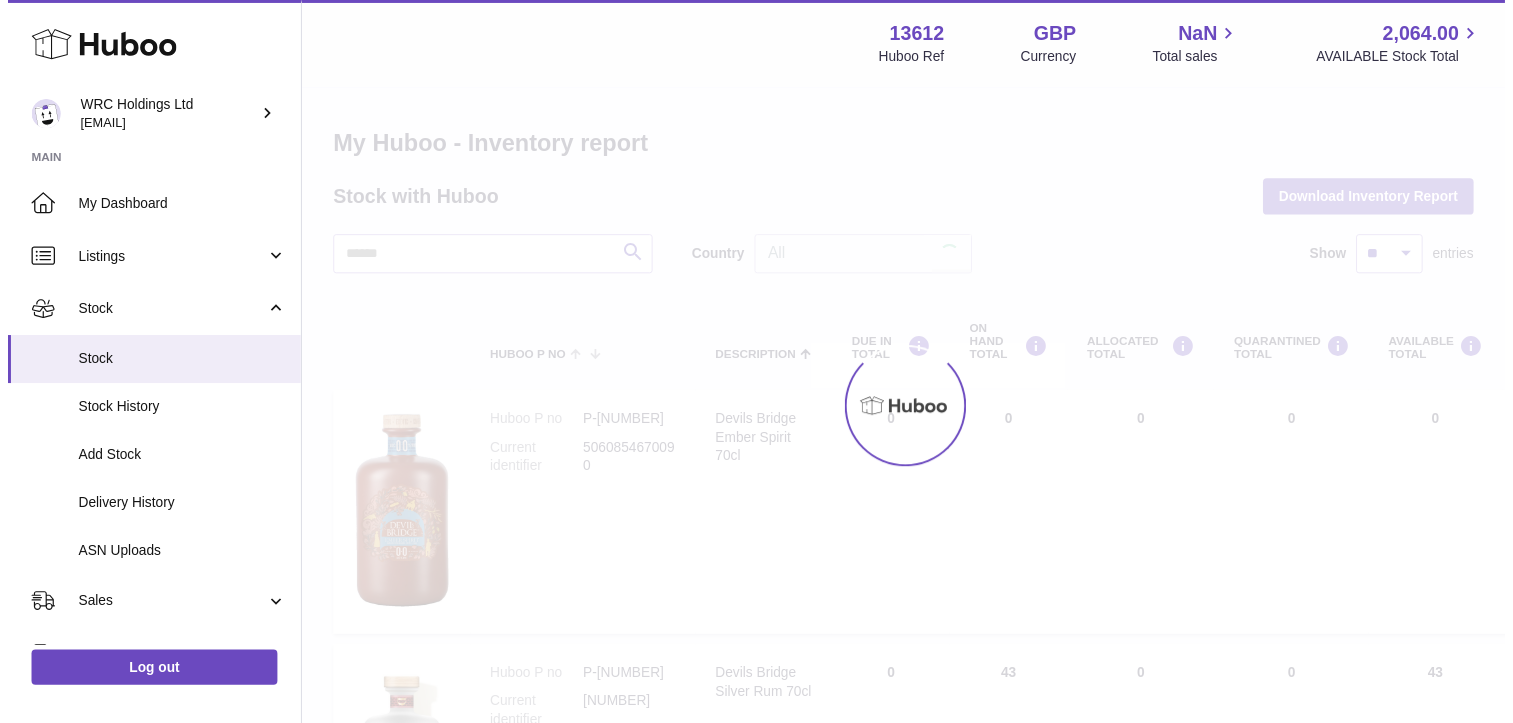 scroll, scrollTop: 0, scrollLeft: 0, axis: both 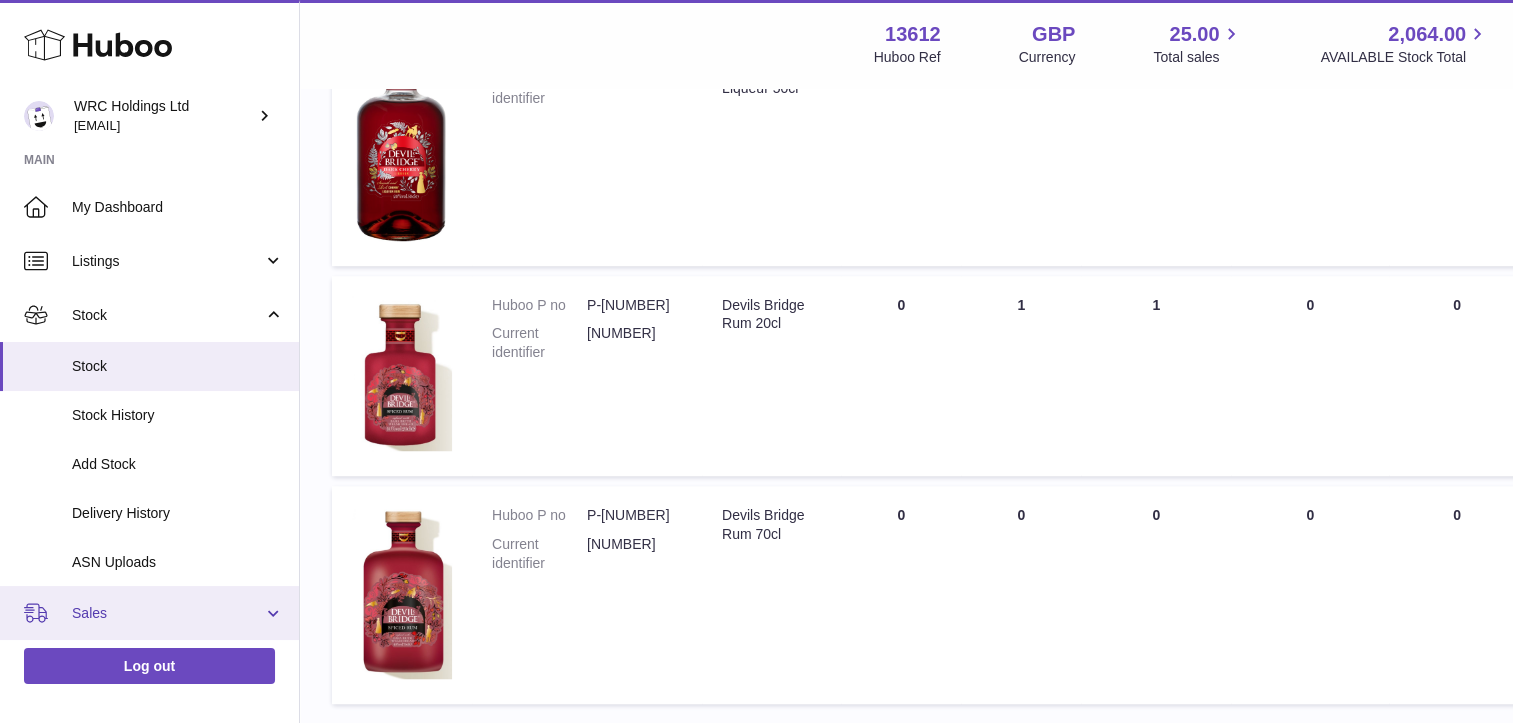 click on "Sales" at bounding box center (167, 613) 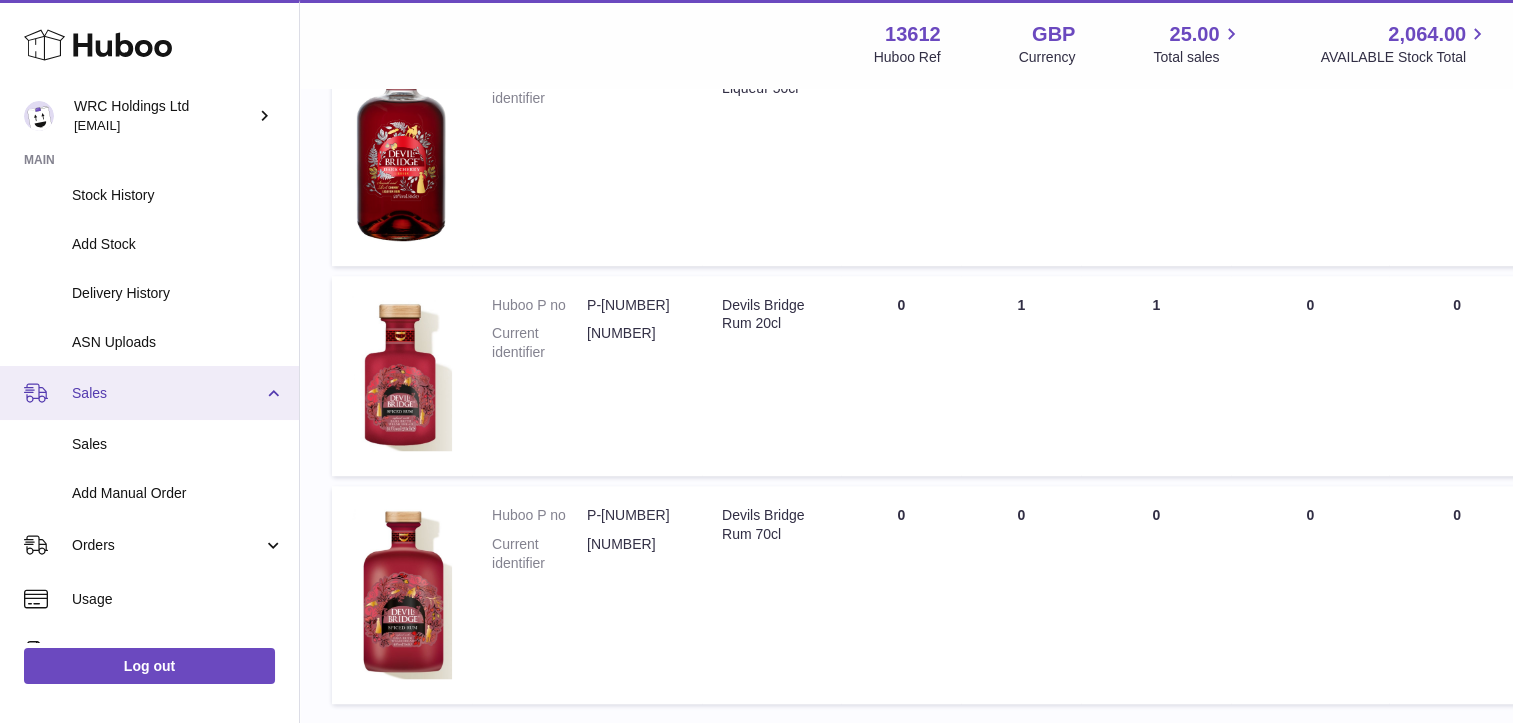 scroll, scrollTop: 222, scrollLeft: 0, axis: vertical 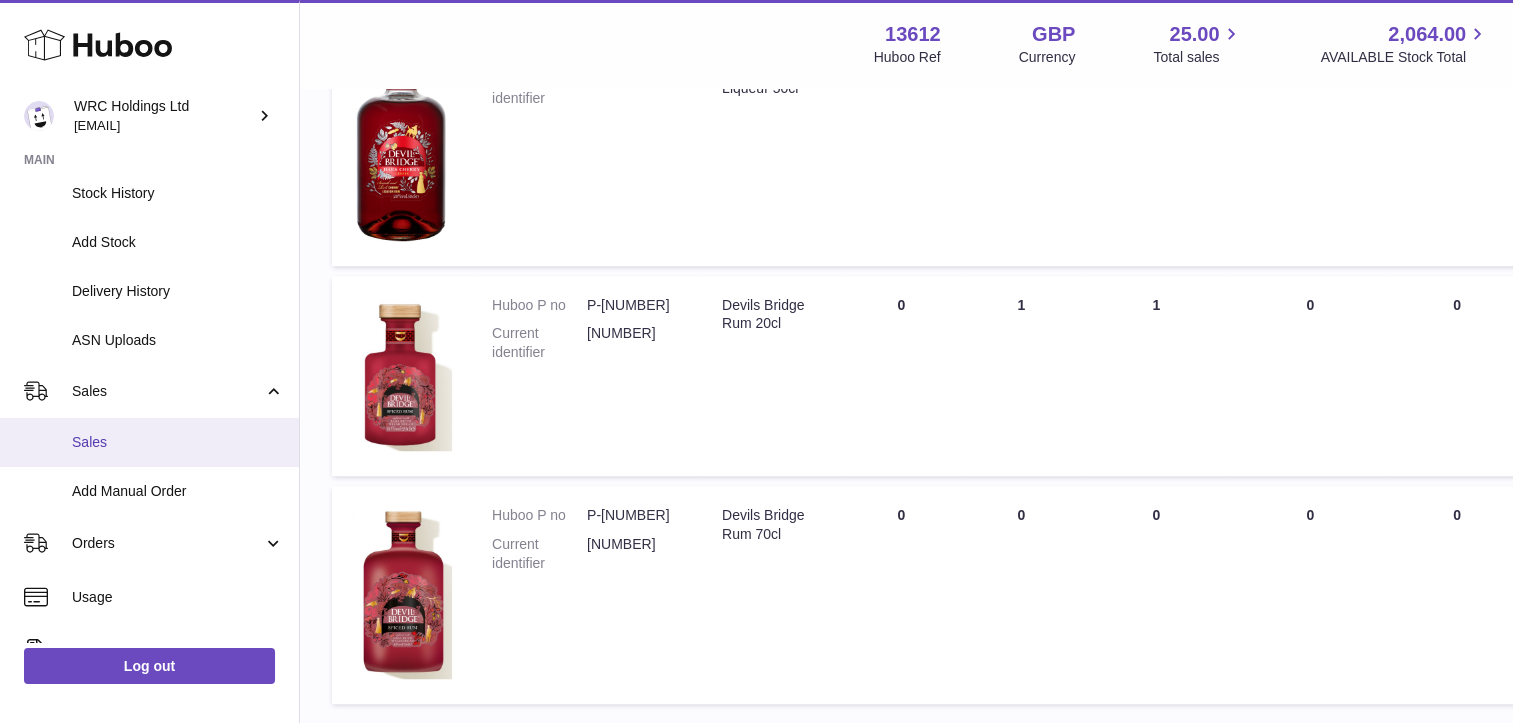 click on "Sales" at bounding box center [178, 442] 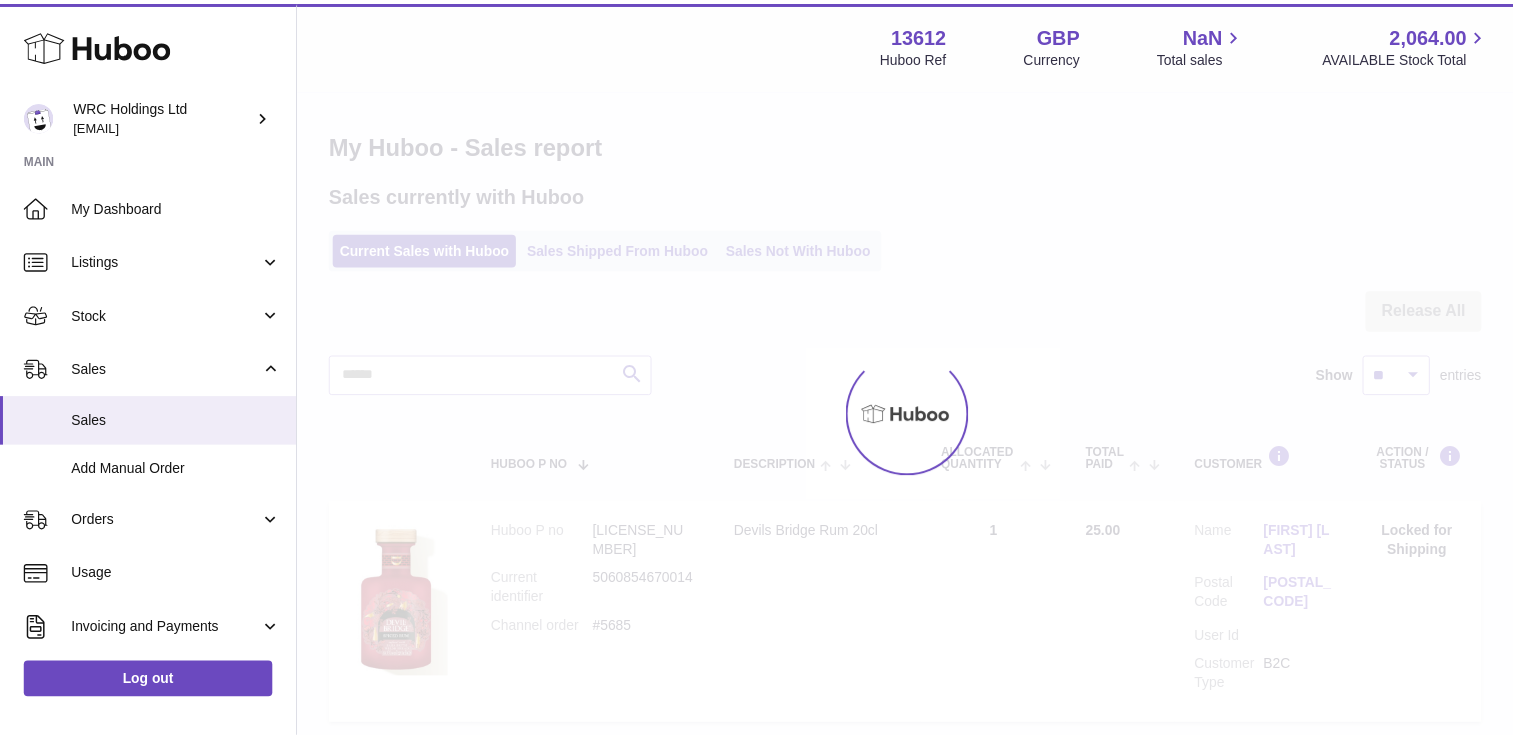 scroll, scrollTop: 0, scrollLeft: 0, axis: both 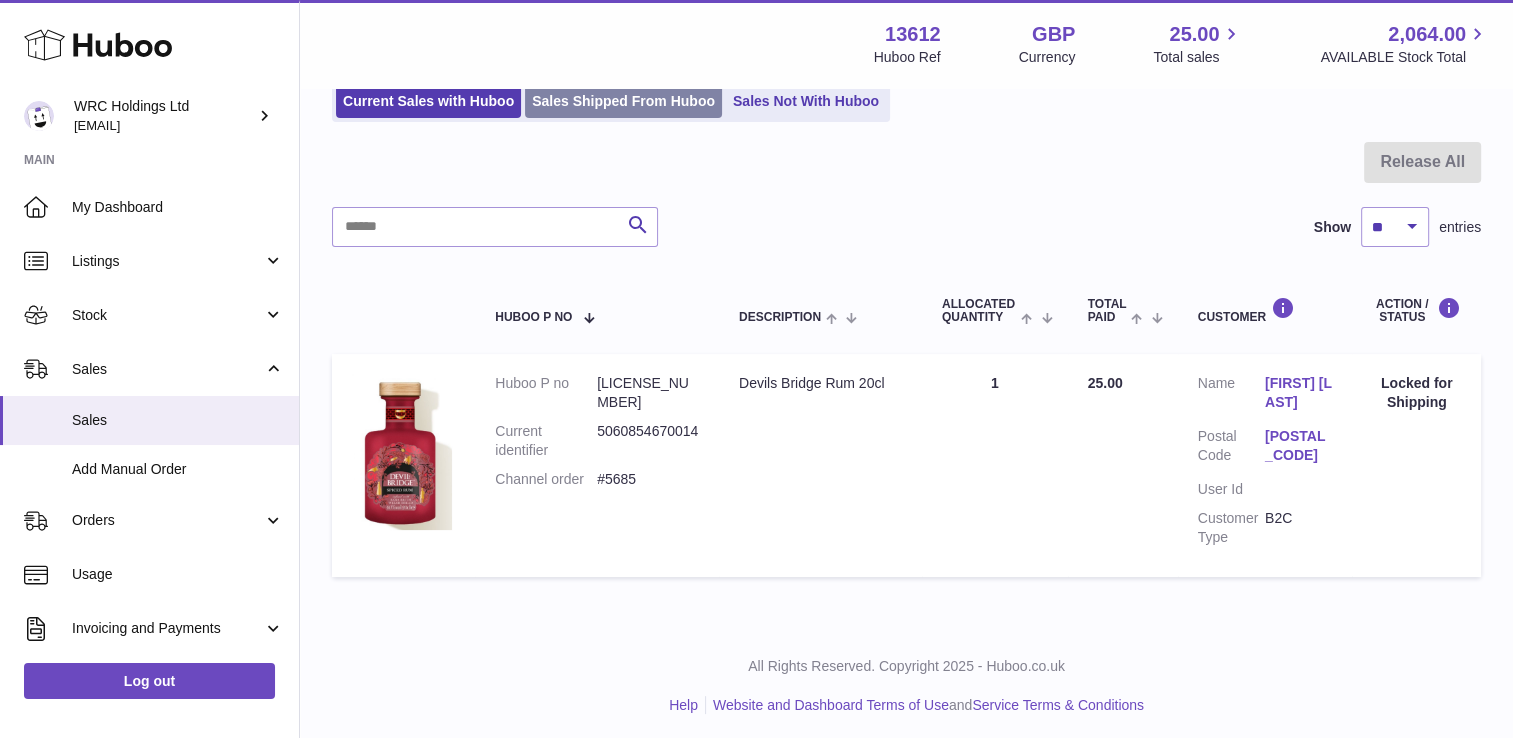 click on "Sales Shipped From Huboo" at bounding box center [623, 101] 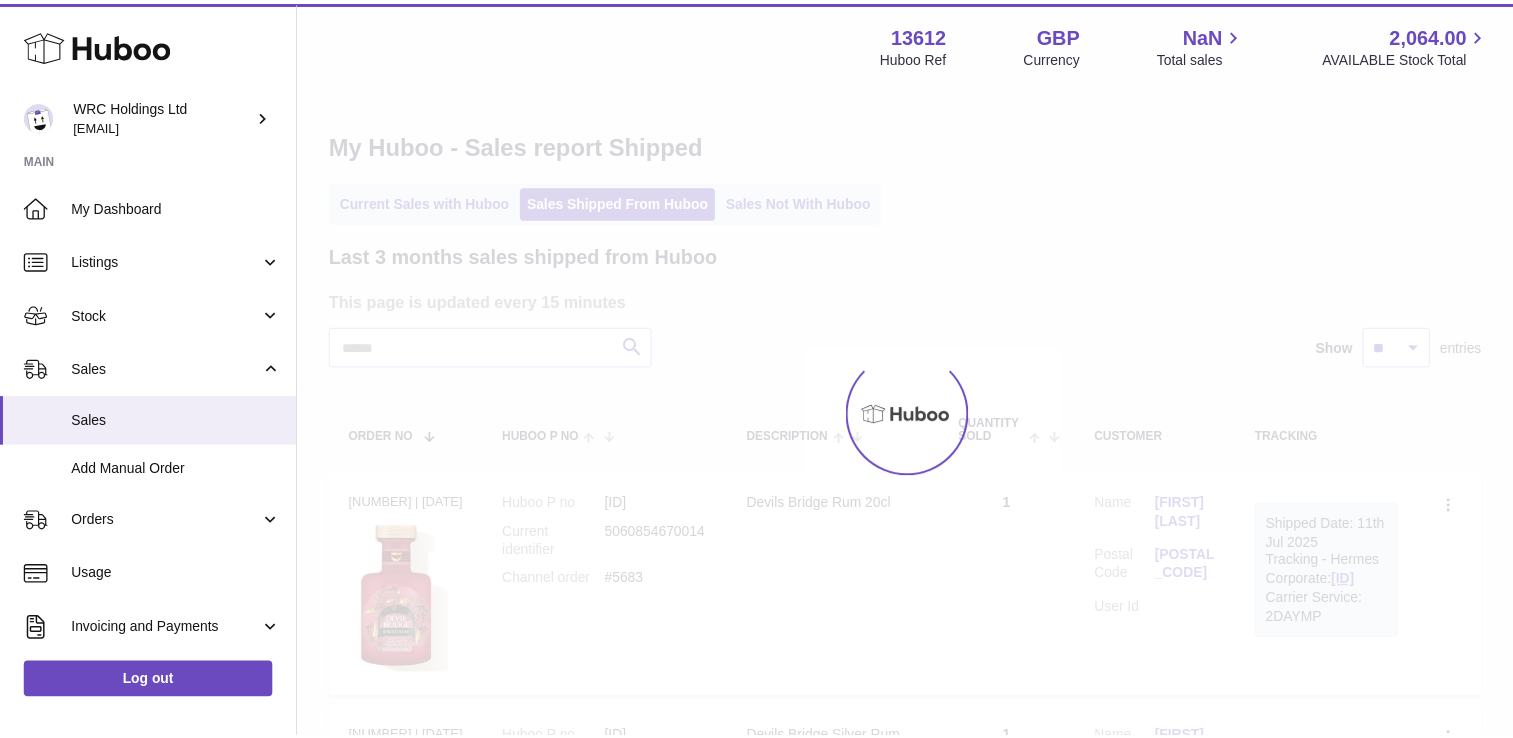 scroll, scrollTop: 0, scrollLeft: 0, axis: both 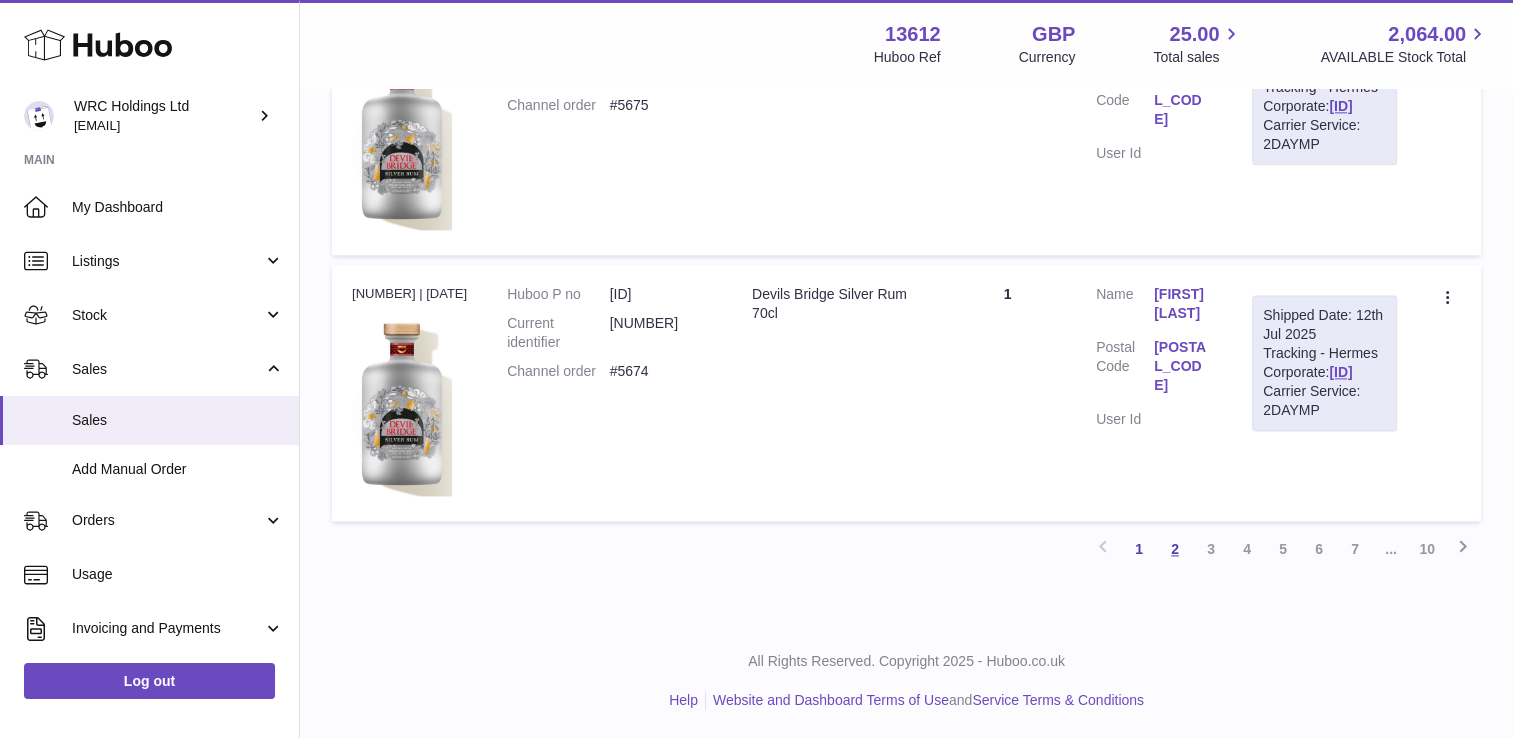 click on "2" at bounding box center [1175, 549] 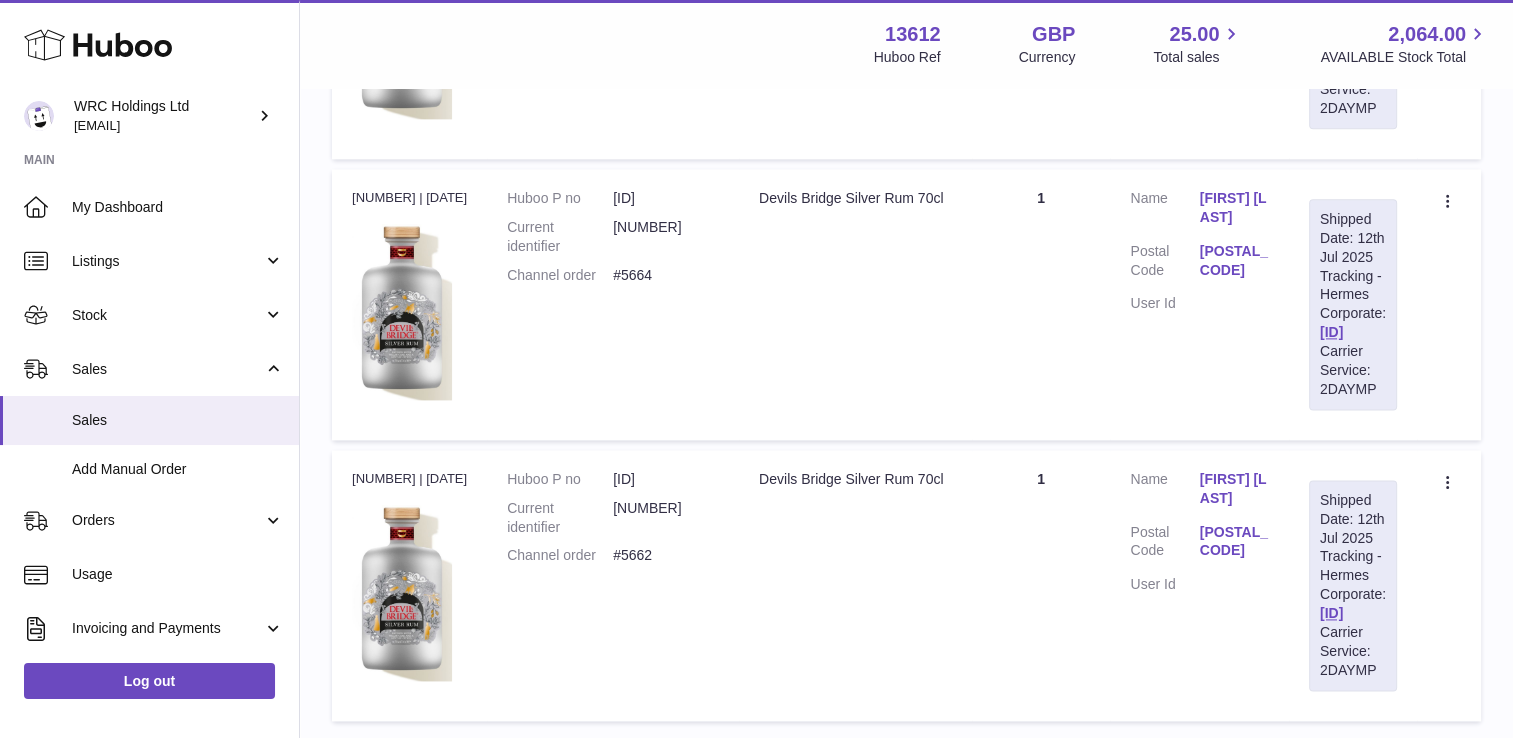 scroll, scrollTop: 2588, scrollLeft: 0, axis: vertical 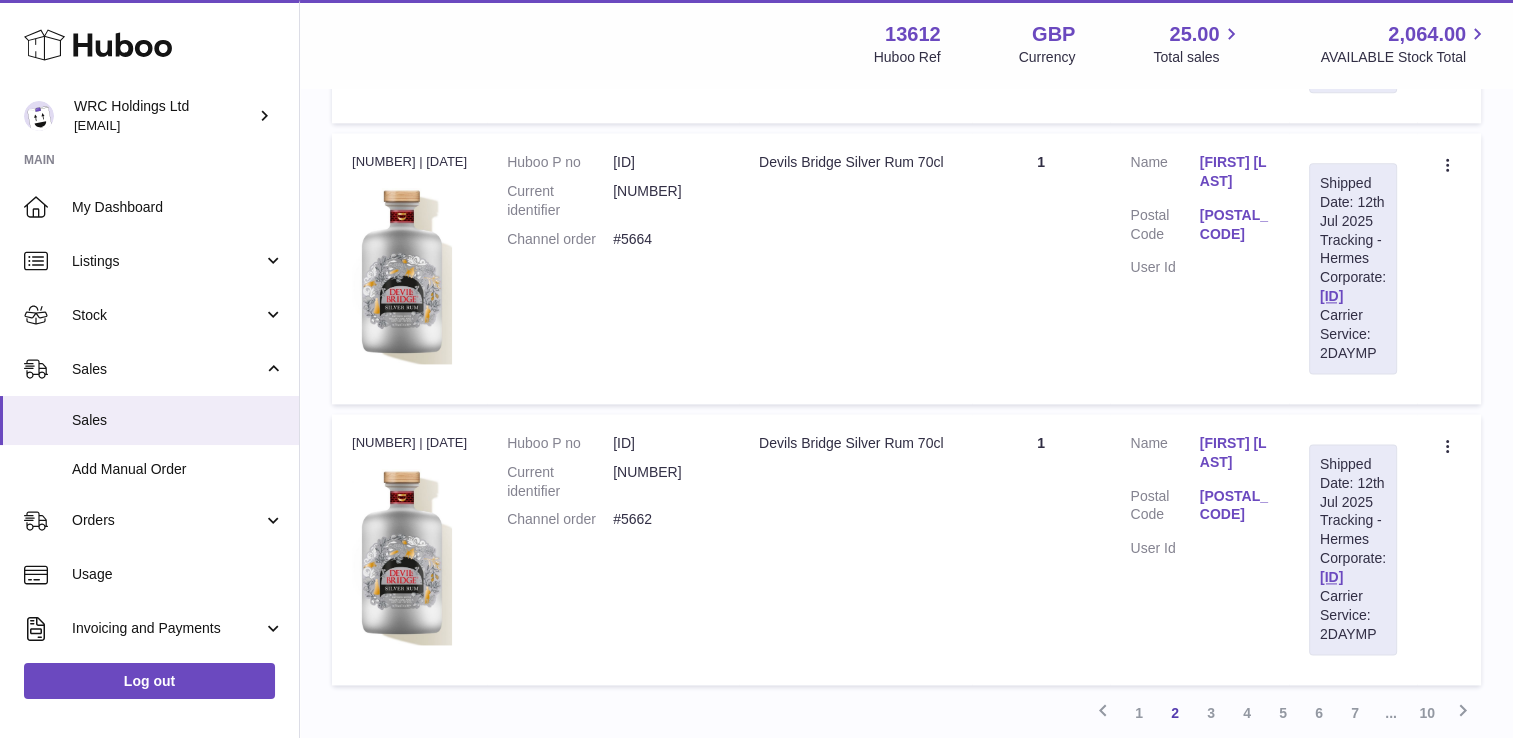 drag, startPoint x: 1394, startPoint y: 389, endPoint x: 1248, endPoint y: 392, distance: 146.03082 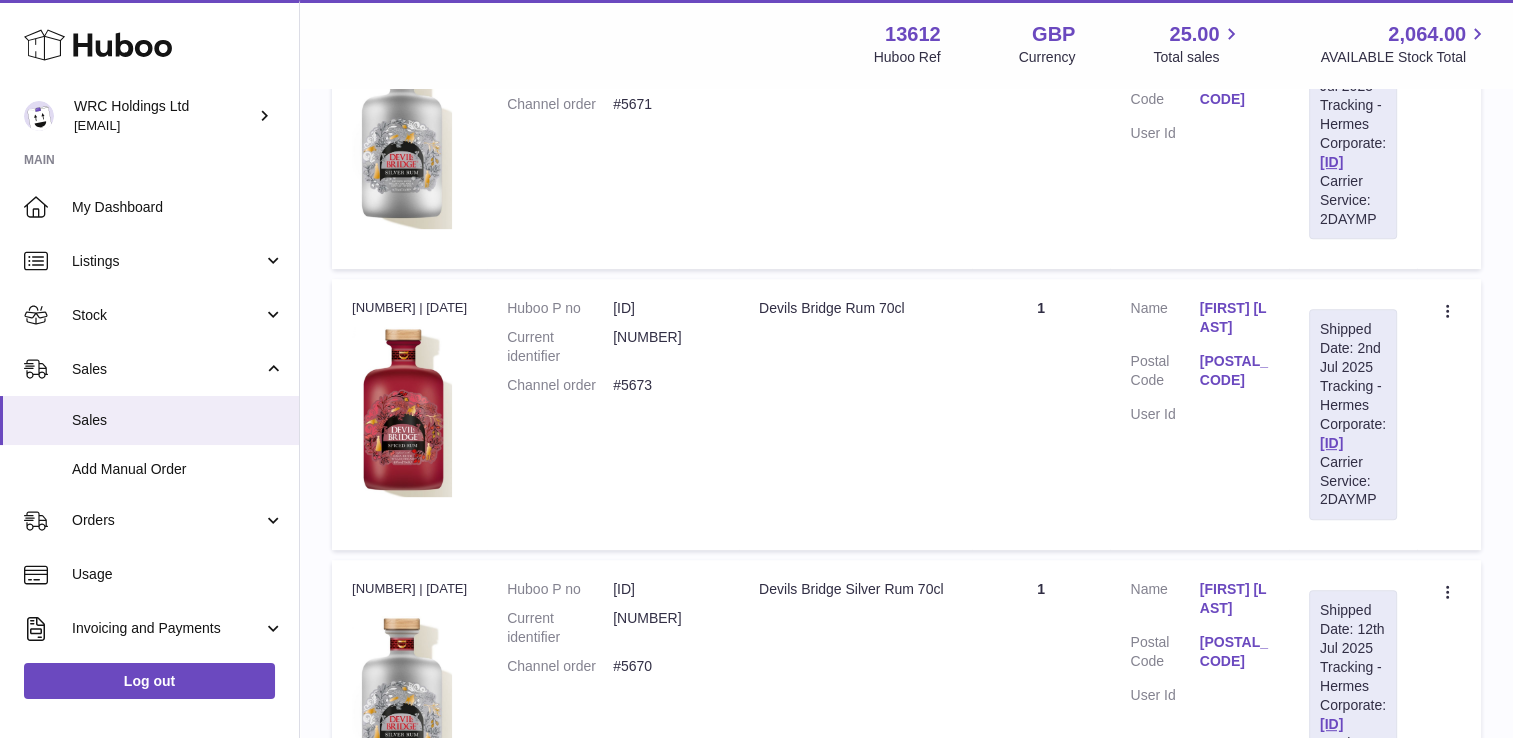 scroll, scrollTop: 0, scrollLeft: 0, axis: both 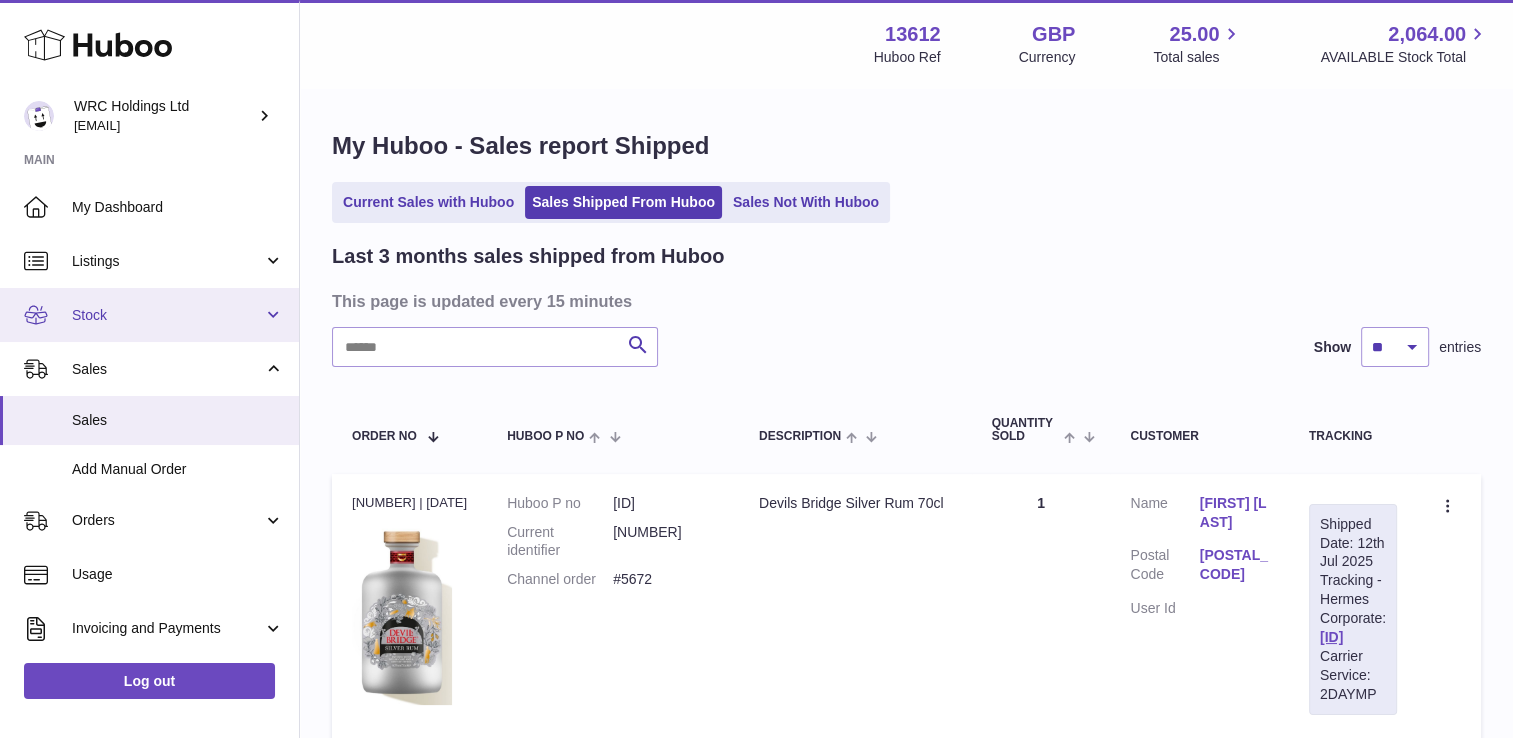 click on "Stock" at bounding box center [167, 315] 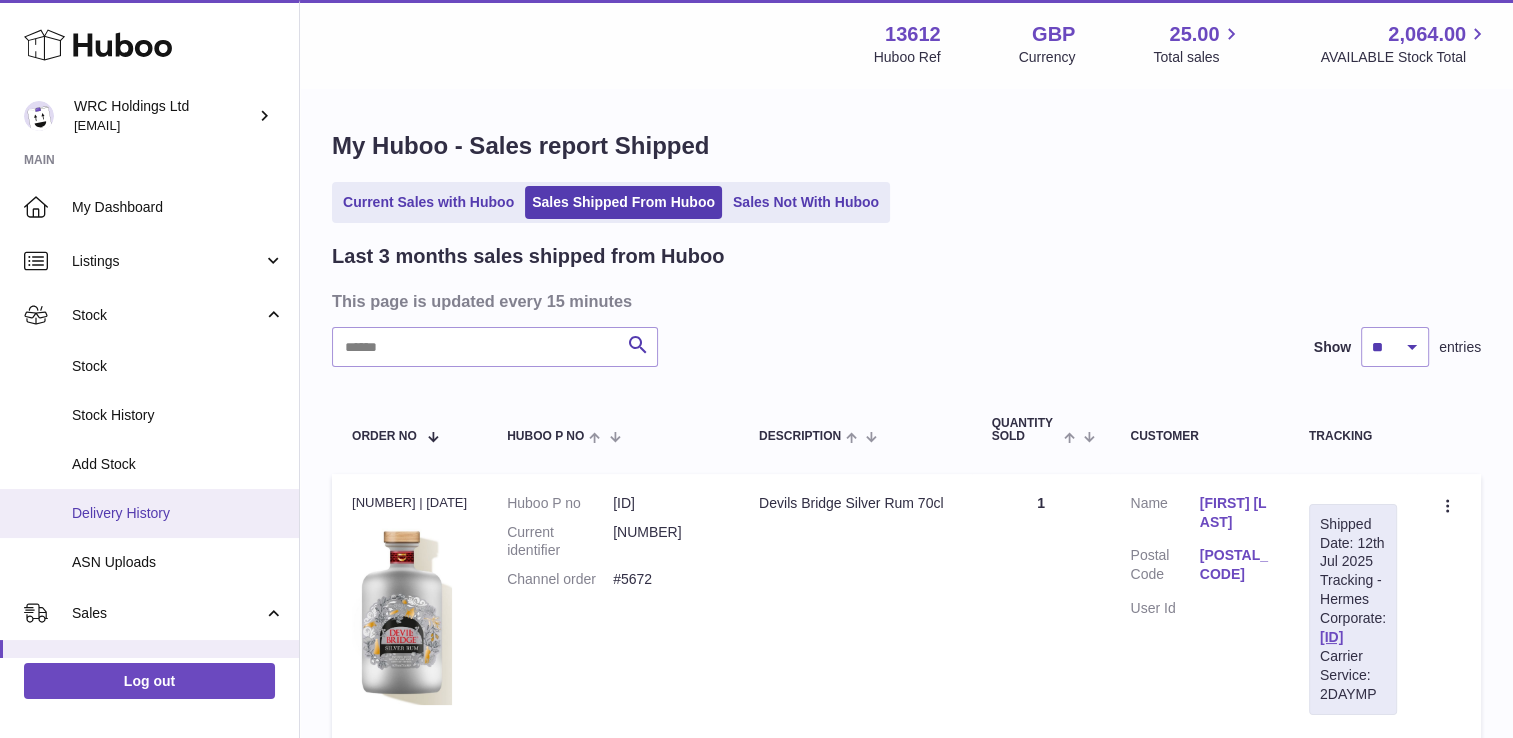 click on "Delivery History" at bounding box center (178, 513) 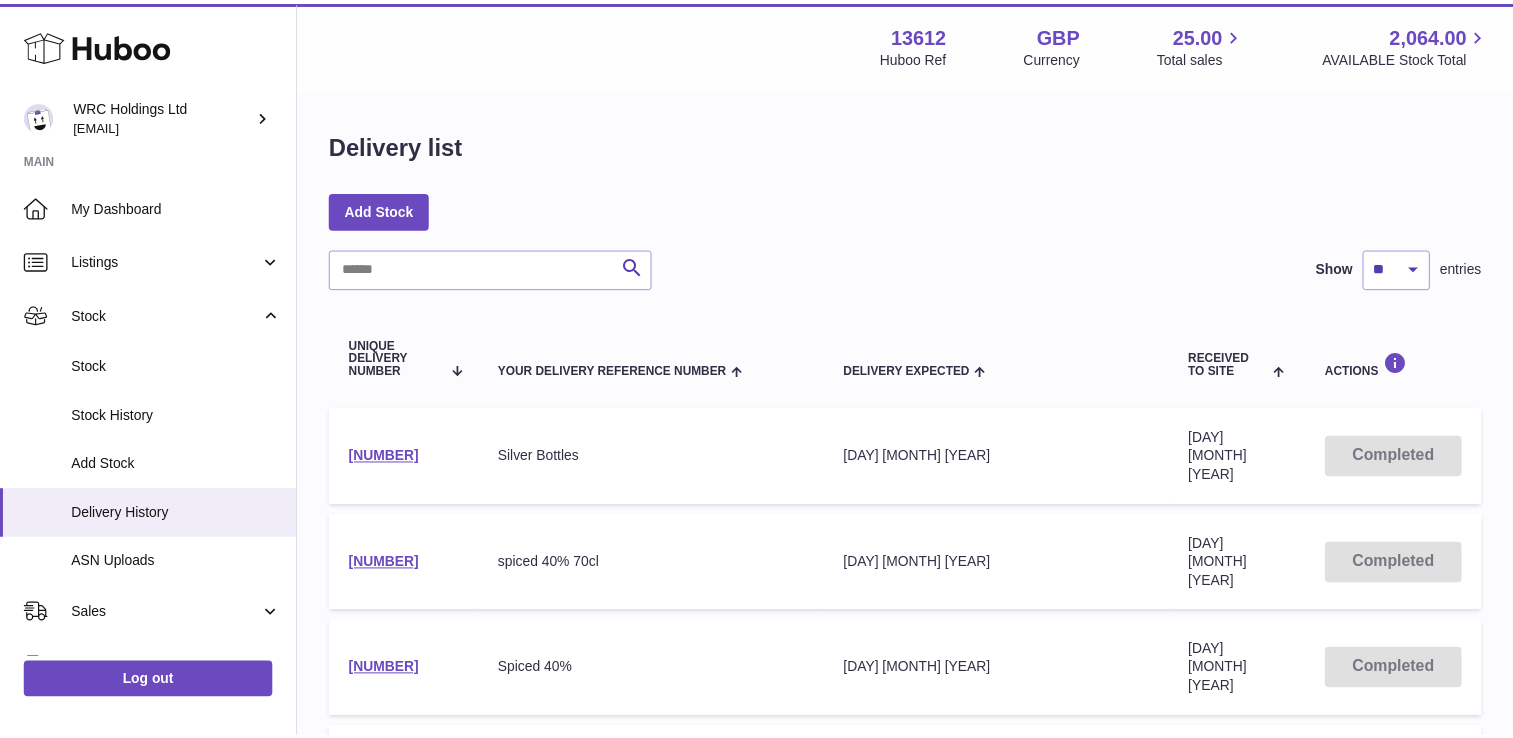 scroll, scrollTop: 0, scrollLeft: 0, axis: both 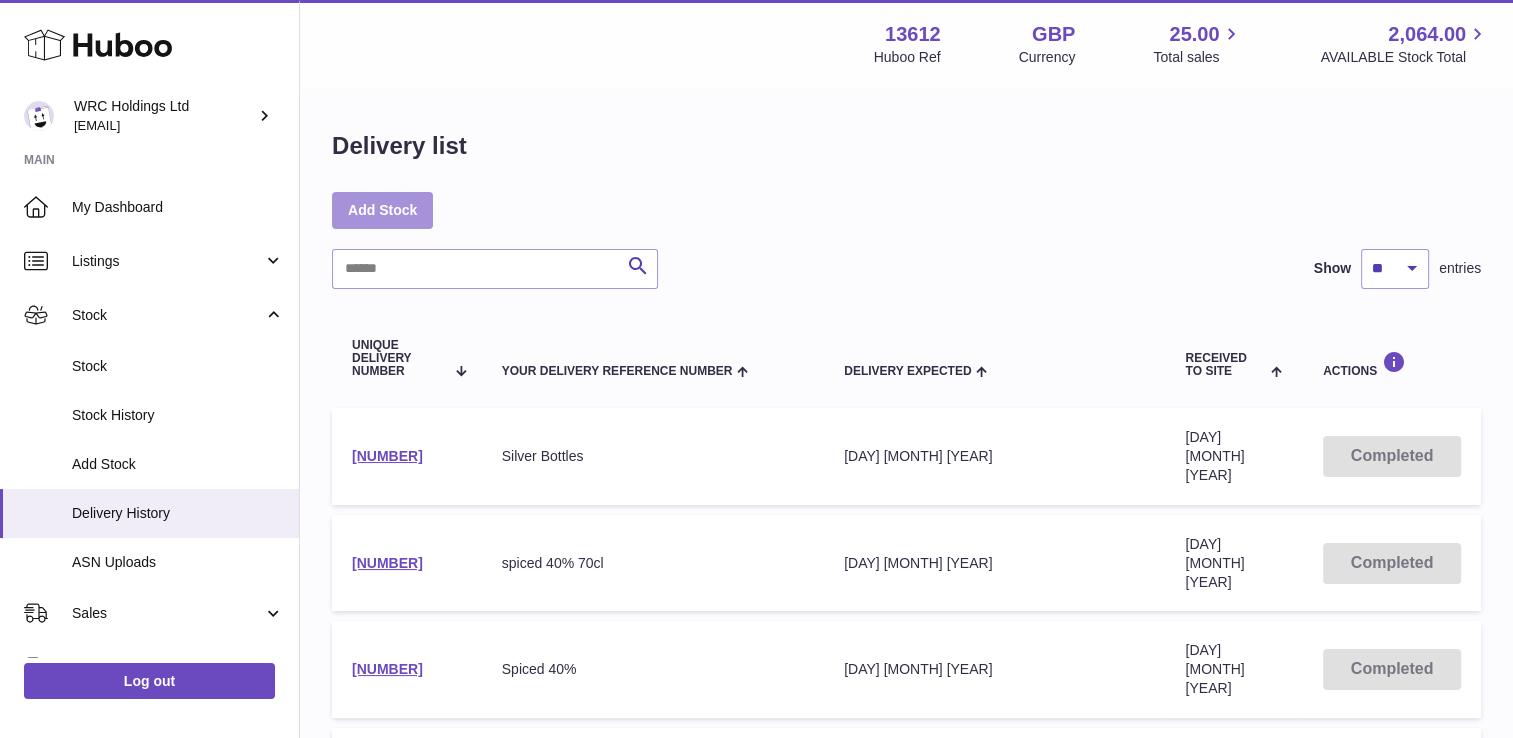 click on "Add Stock" at bounding box center [382, 210] 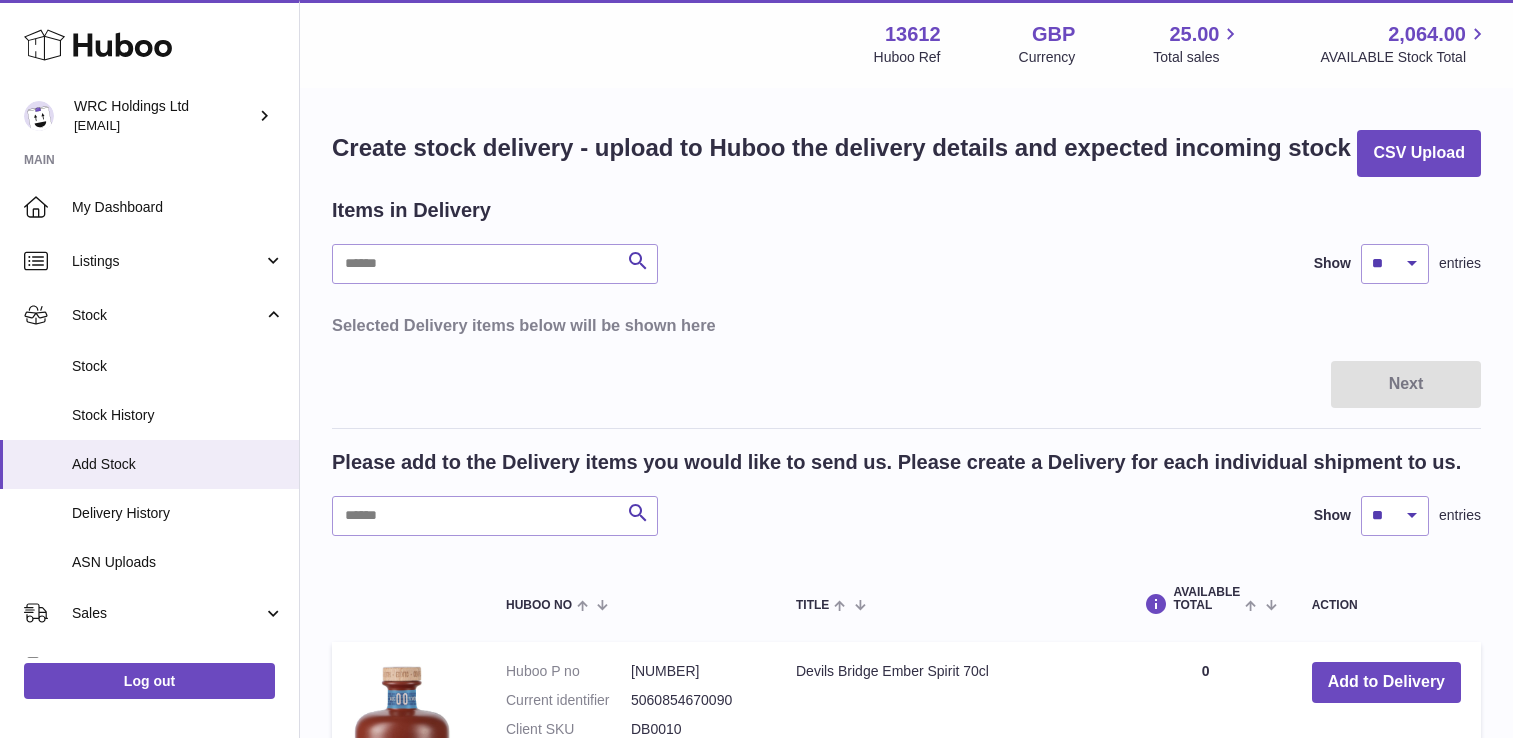 scroll, scrollTop: 0, scrollLeft: 0, axis: both 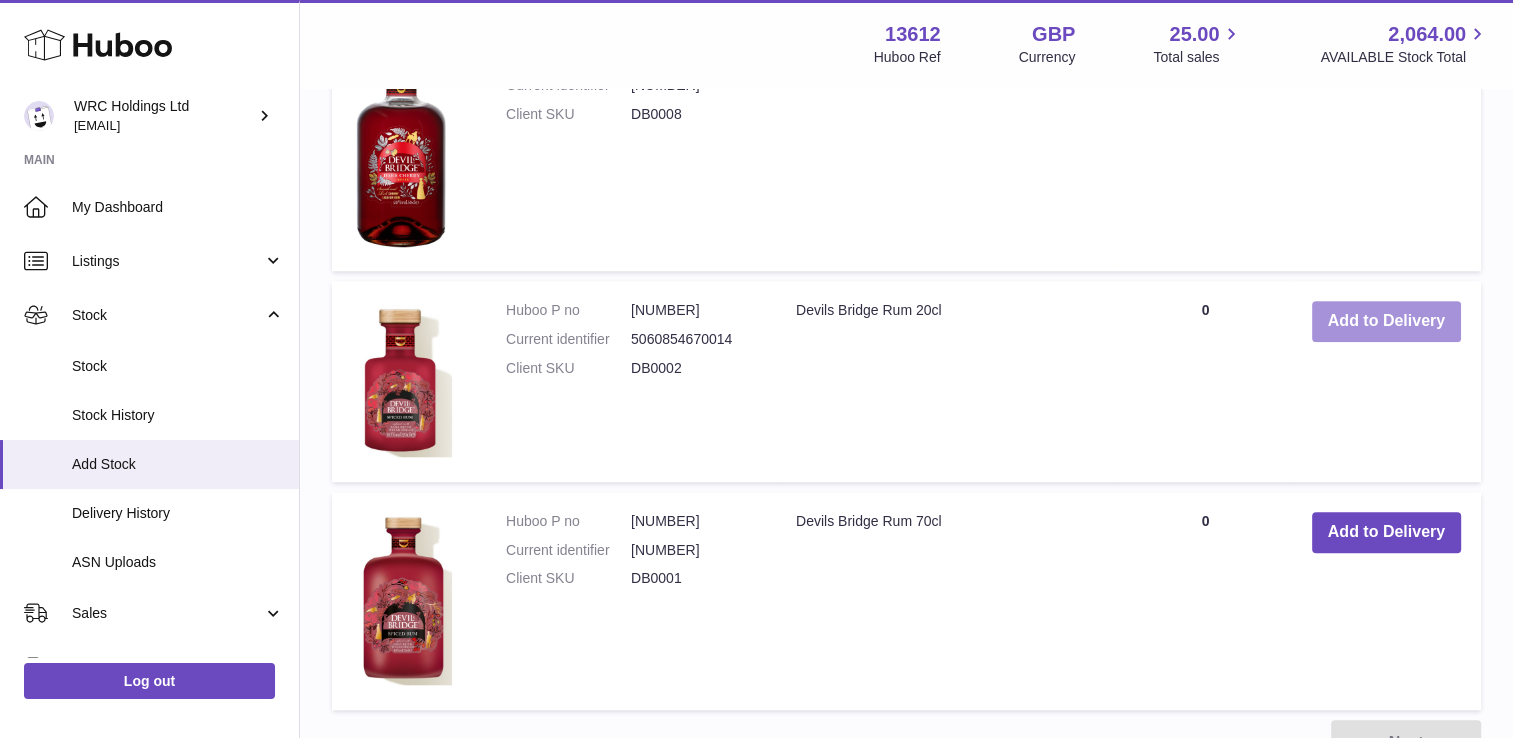 click on "Add to Delivery" at bounding box center (1386, 321) 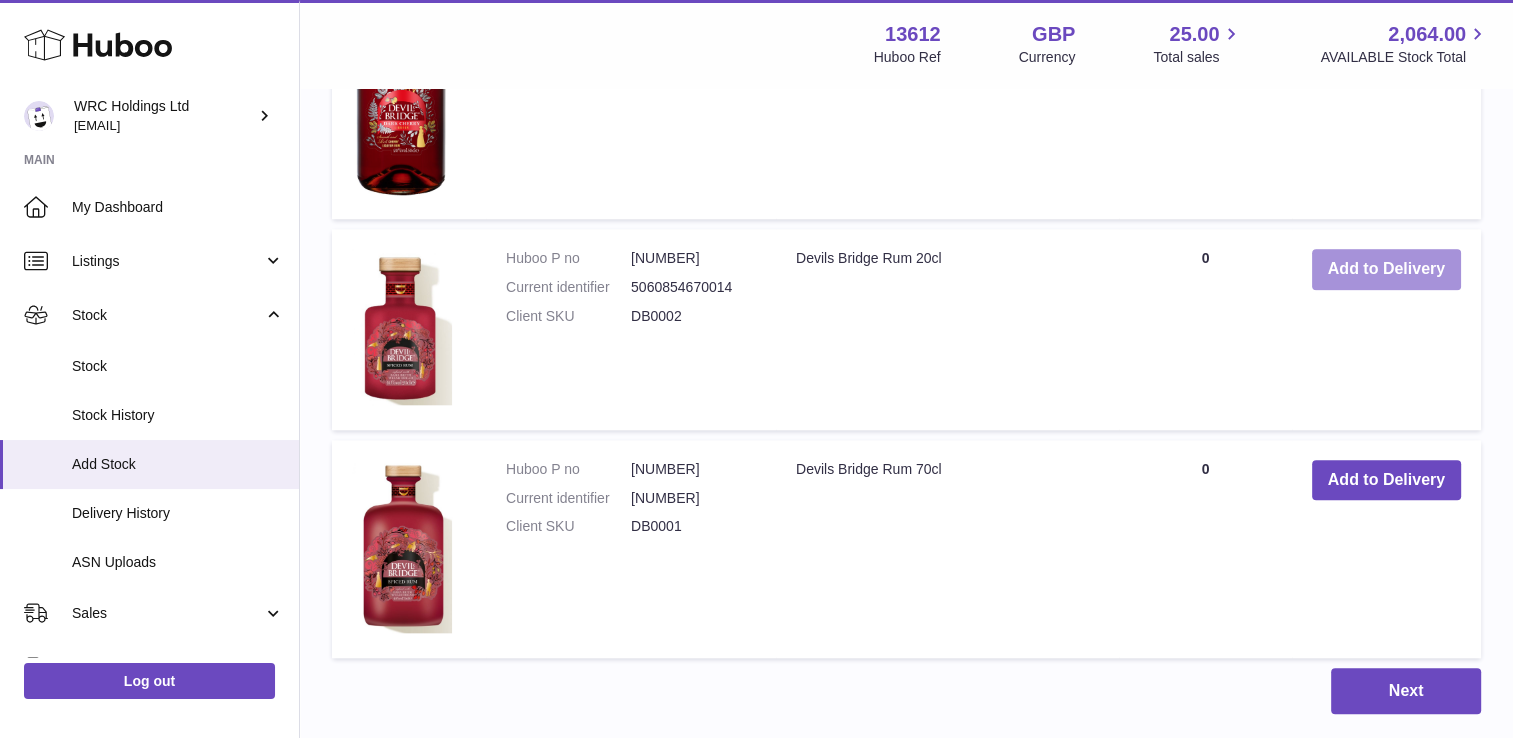 scroll, scrollTop: 1806, scrollLeft: 0, axis: vertical 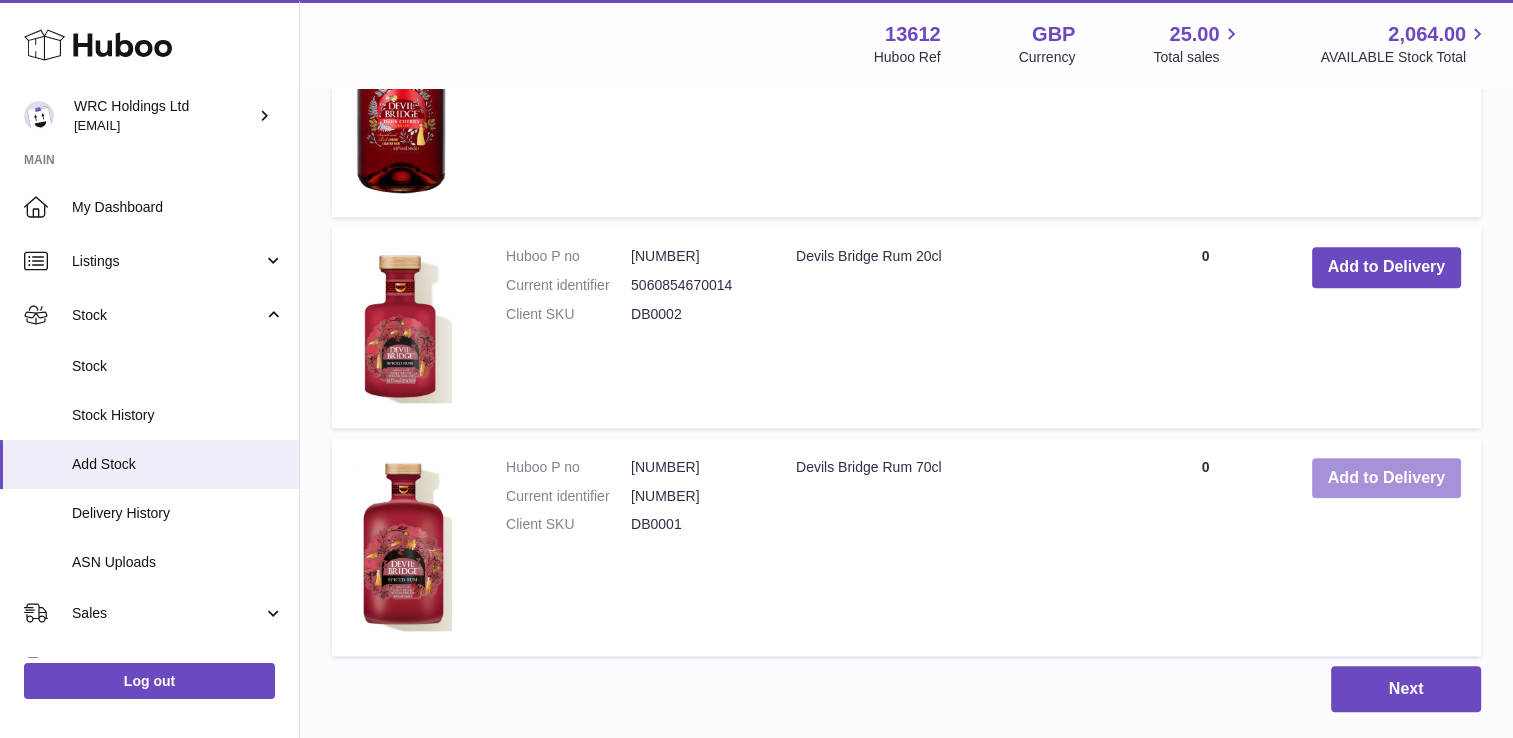 click on "Add to Delivery" at bounding box center (1386, 478) 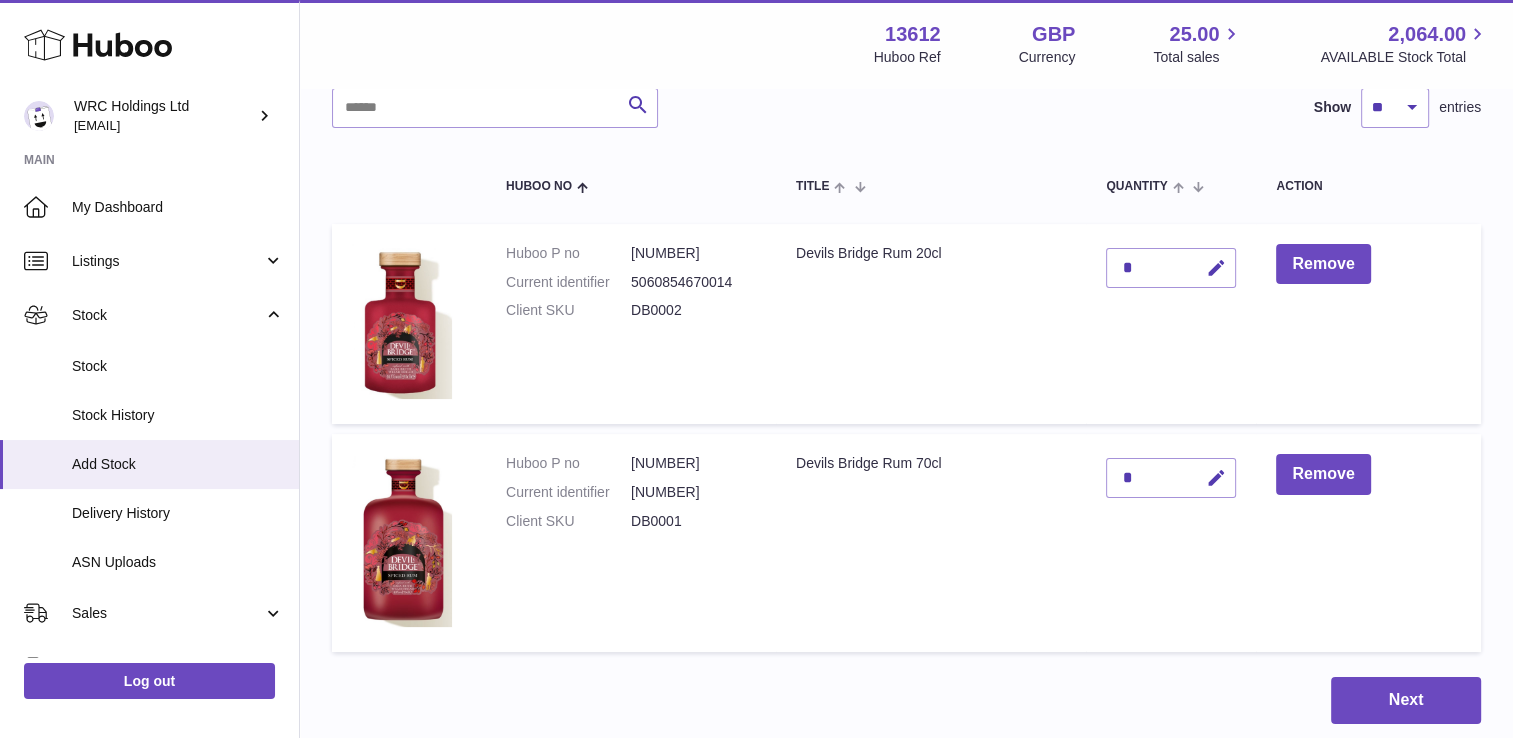 scroll, scrollTop: 156, scrollLeft: 0, axis: vertical 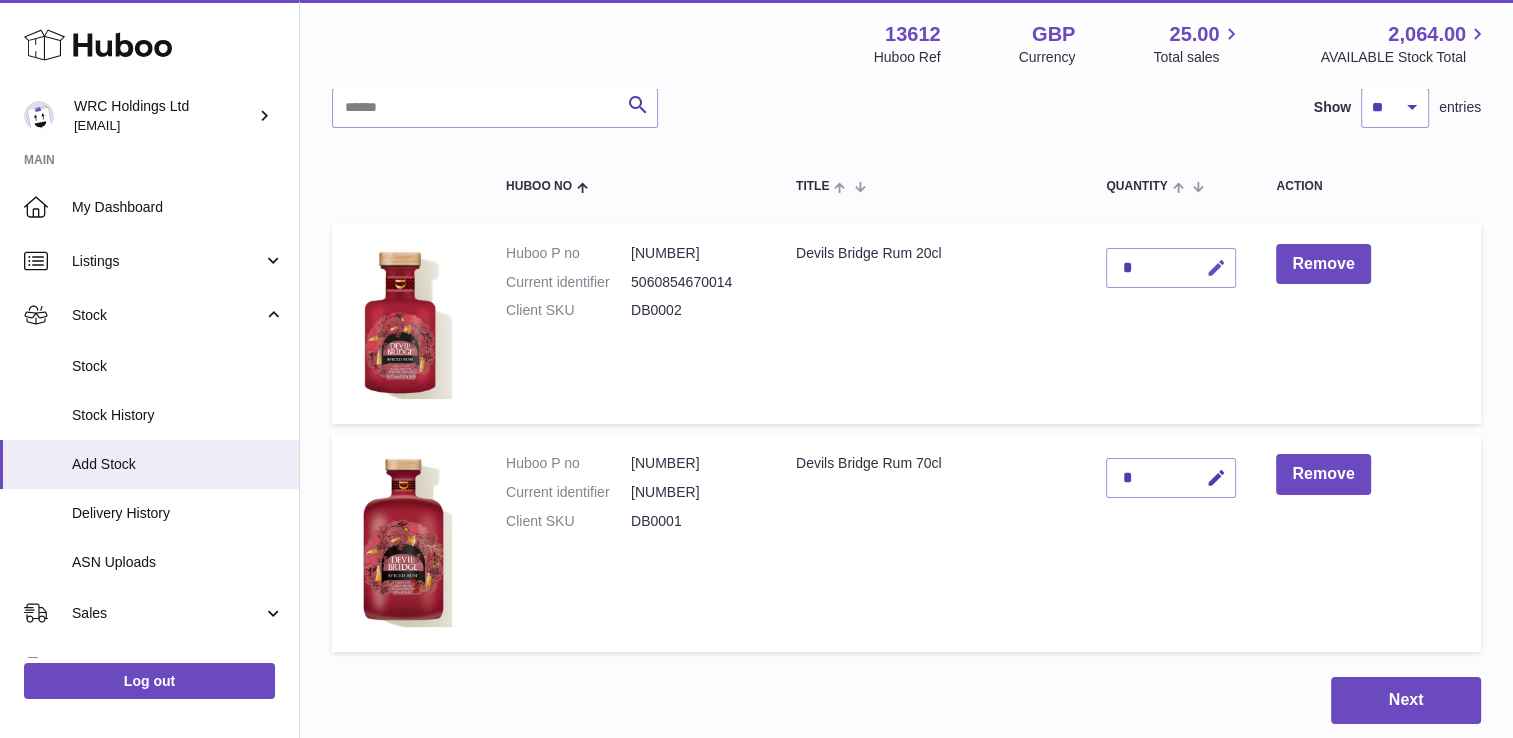 click at bounding box center (1215, 268) 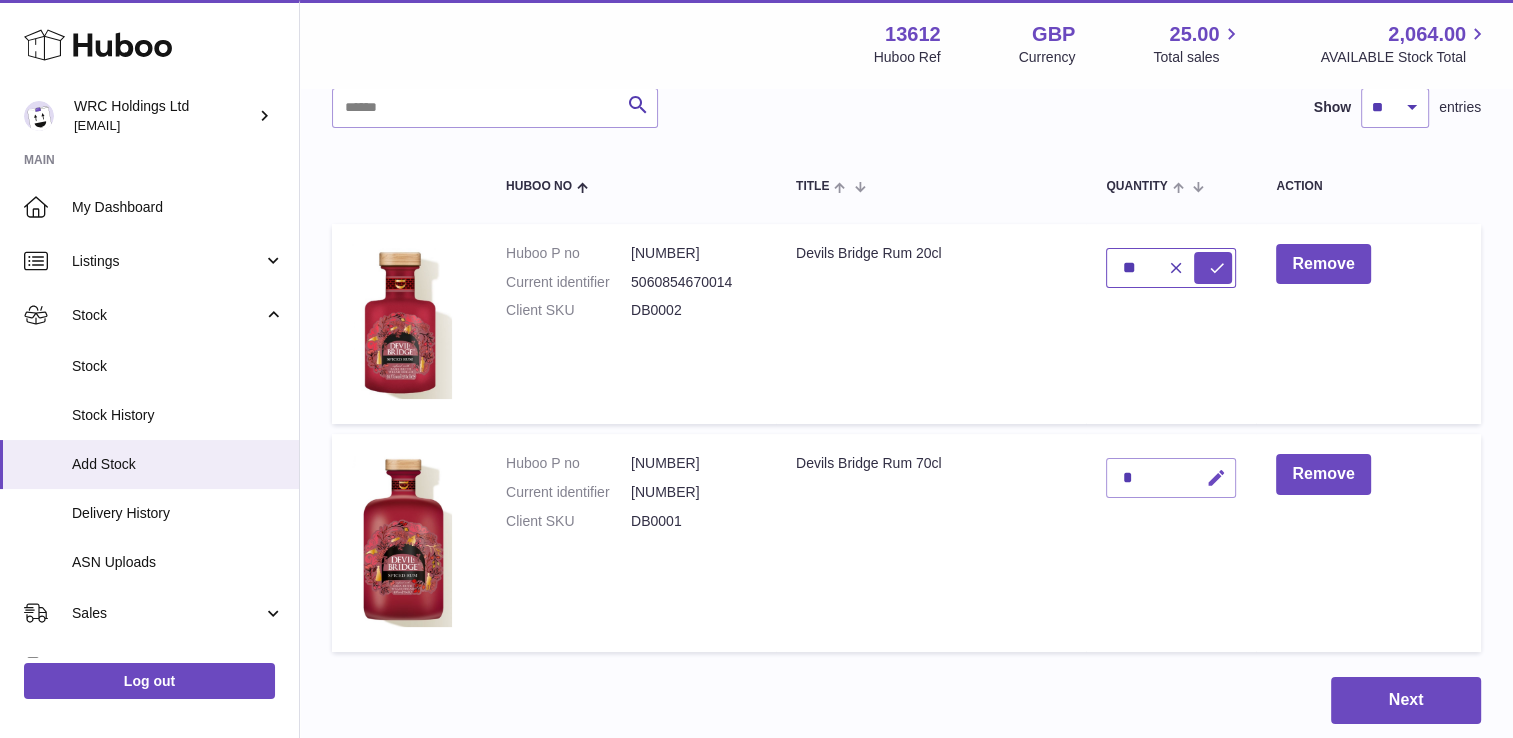 type on "**" 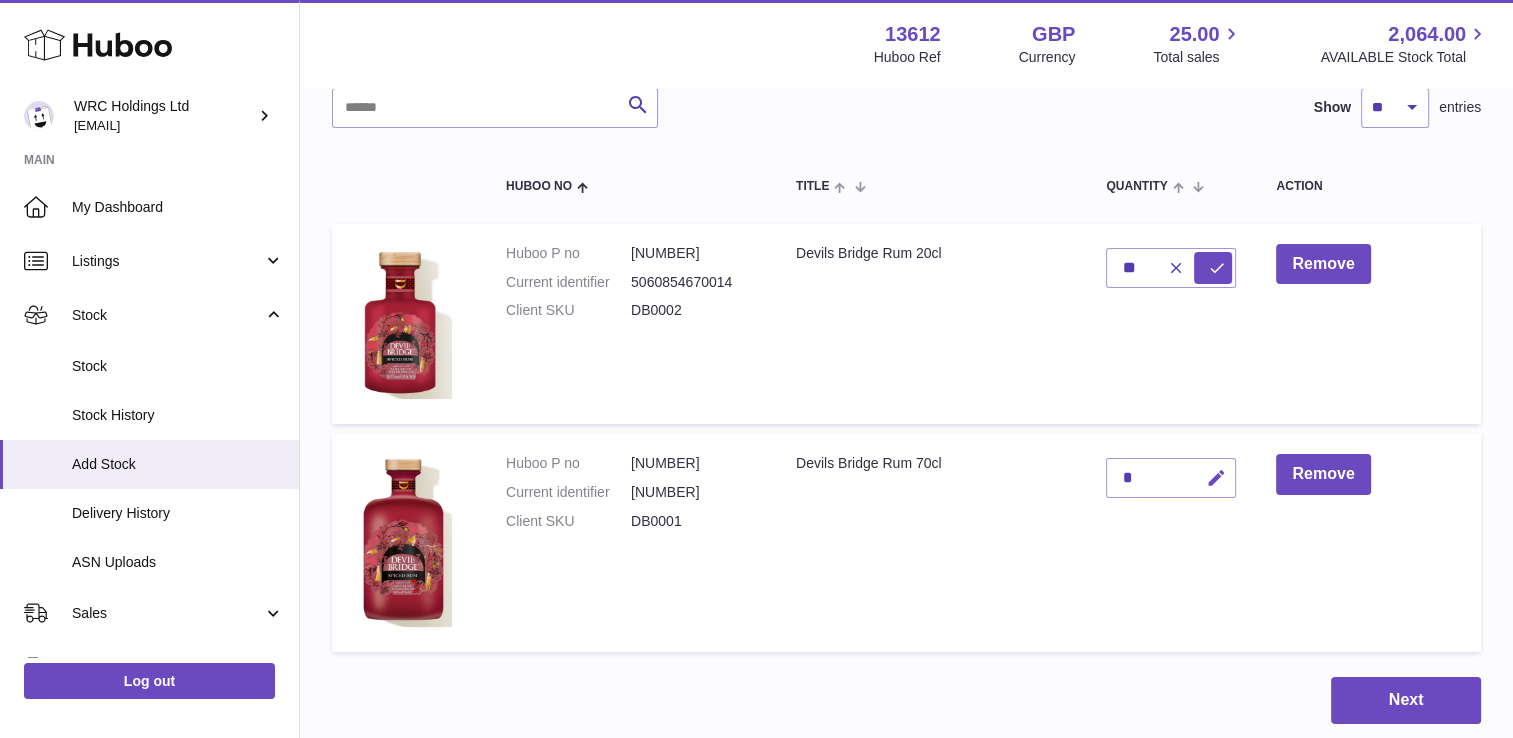 click at bounding box center (1212, 478) 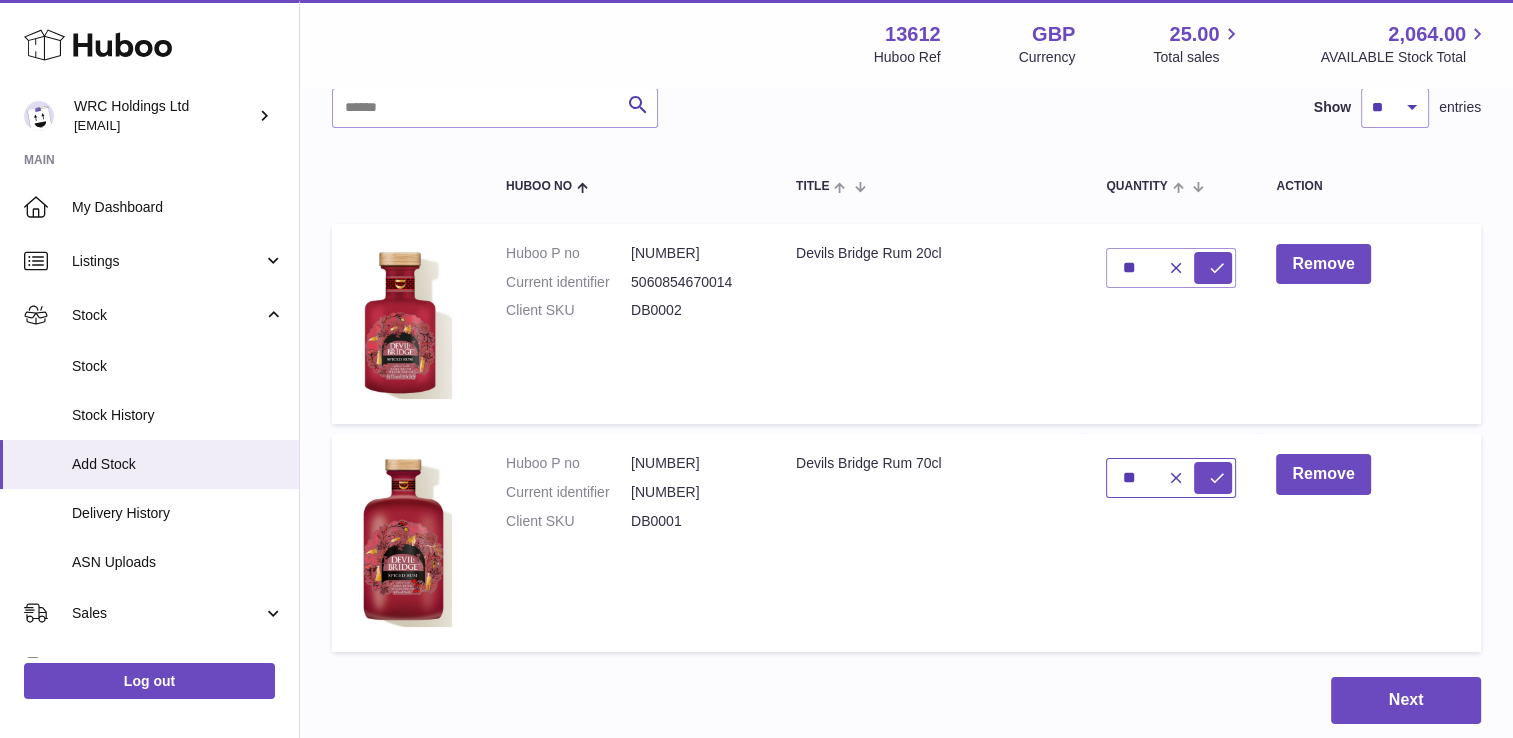 type on "**" 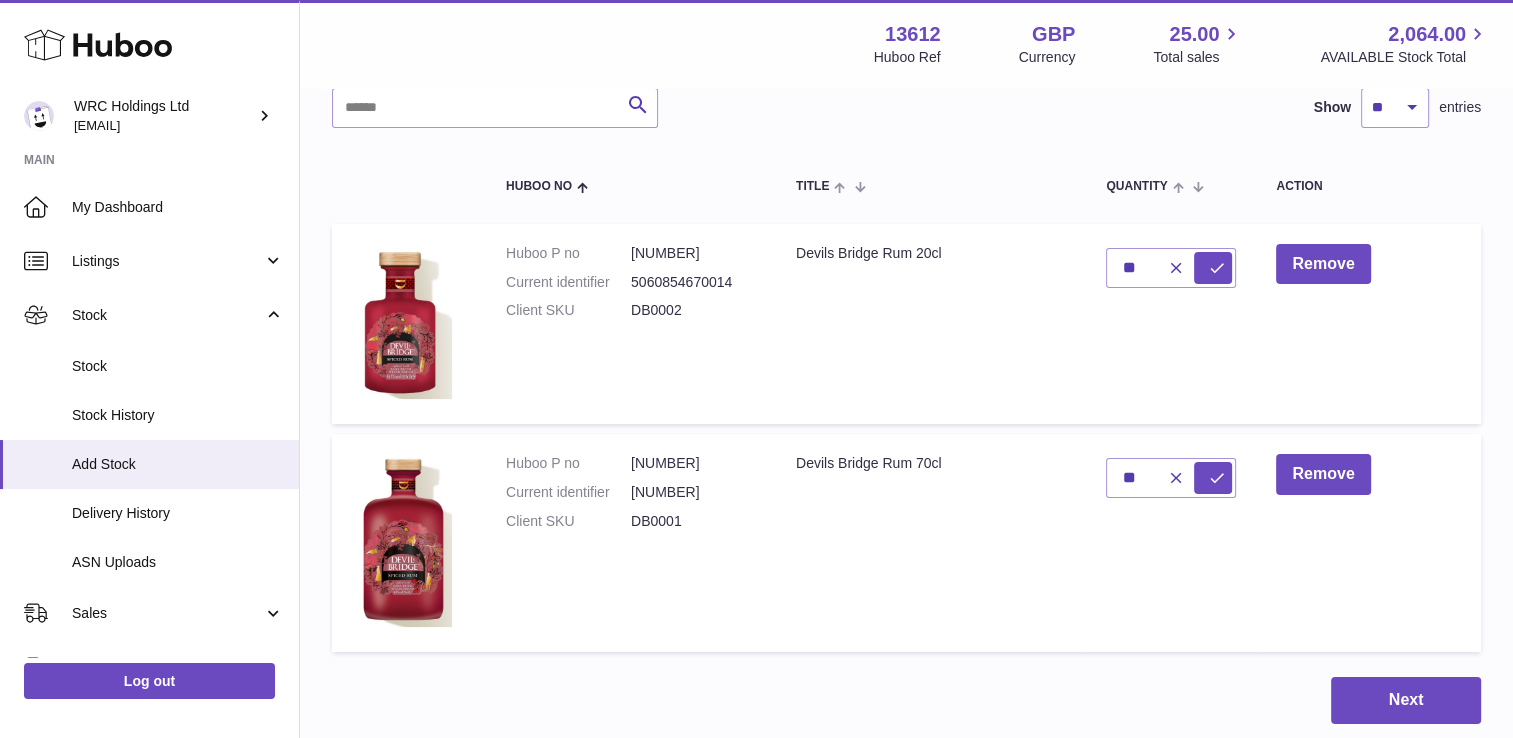 click on "Next" at bounding box center [906, 700] 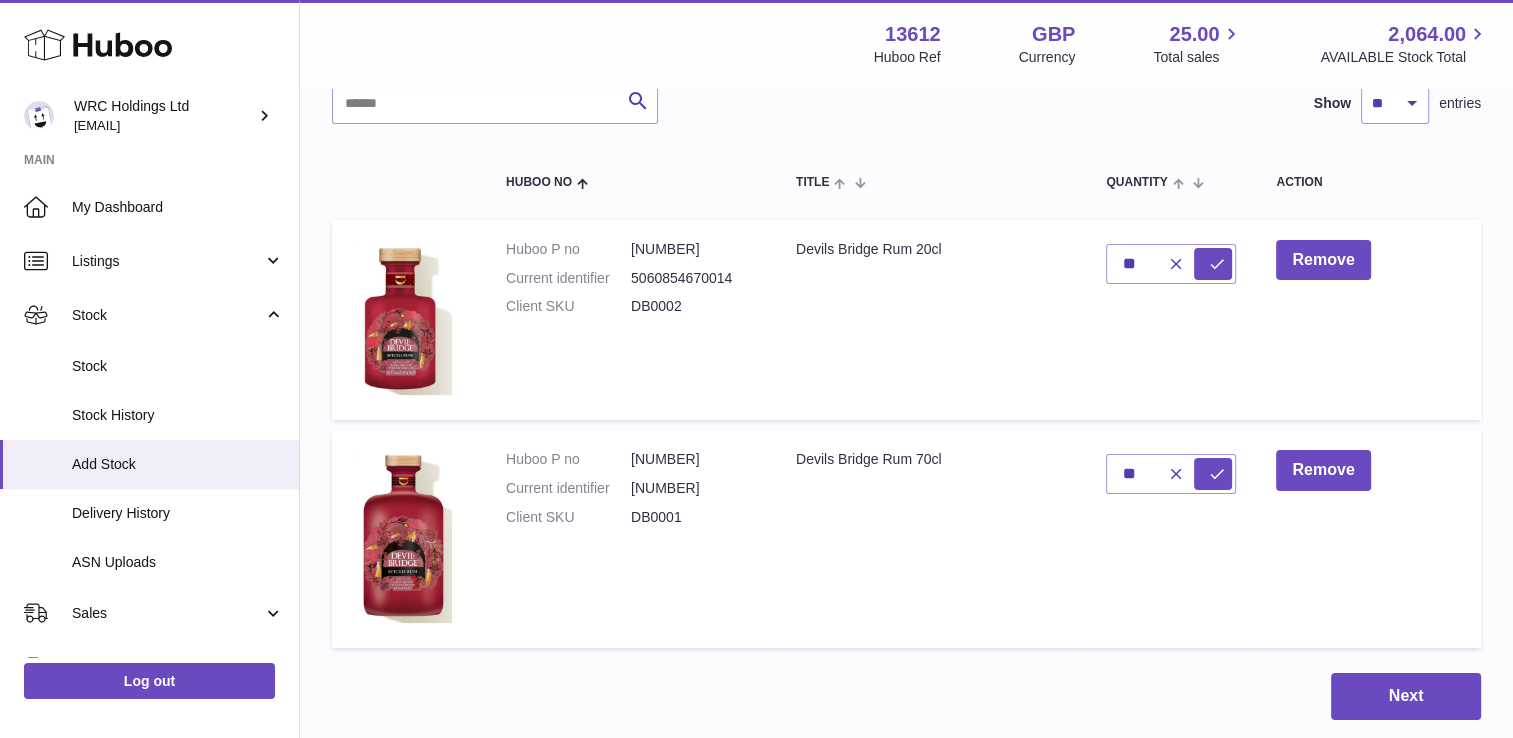 scroll, scrollTop: 160, scrollLeft: 0, axis: vertical 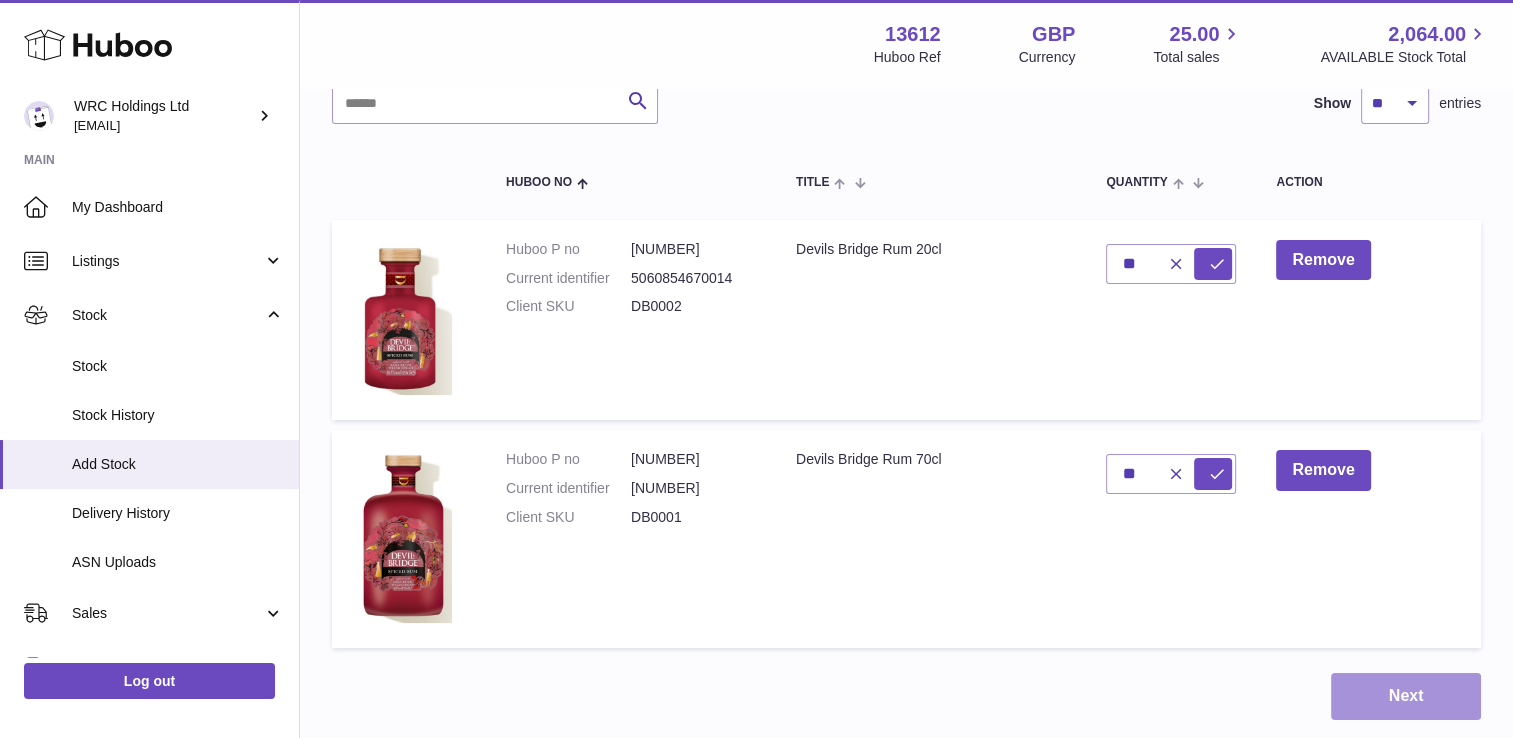 click on "Next" at bounding box center [1406, 696] 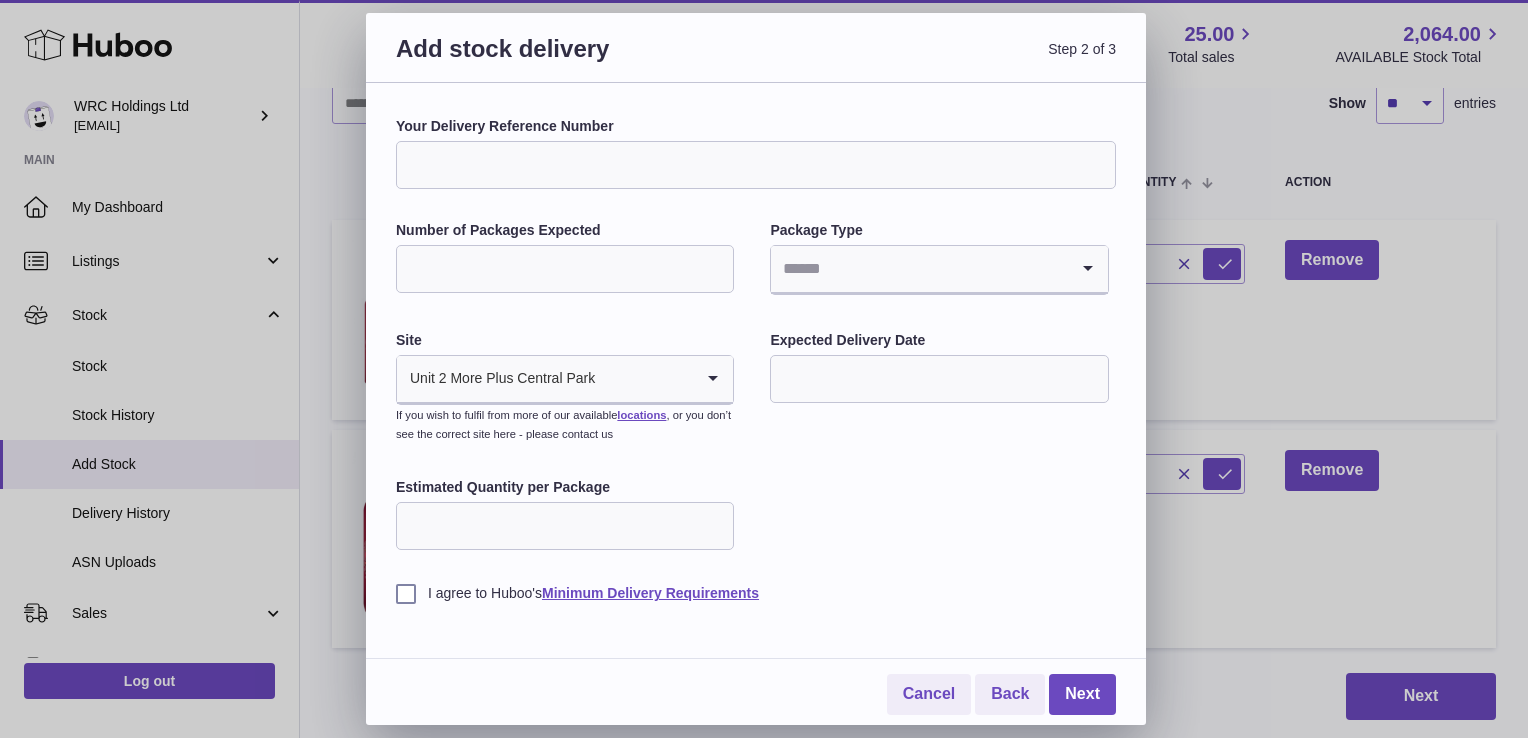 click on "Your Delivery Reference Number" at bounding box center [756, 165] 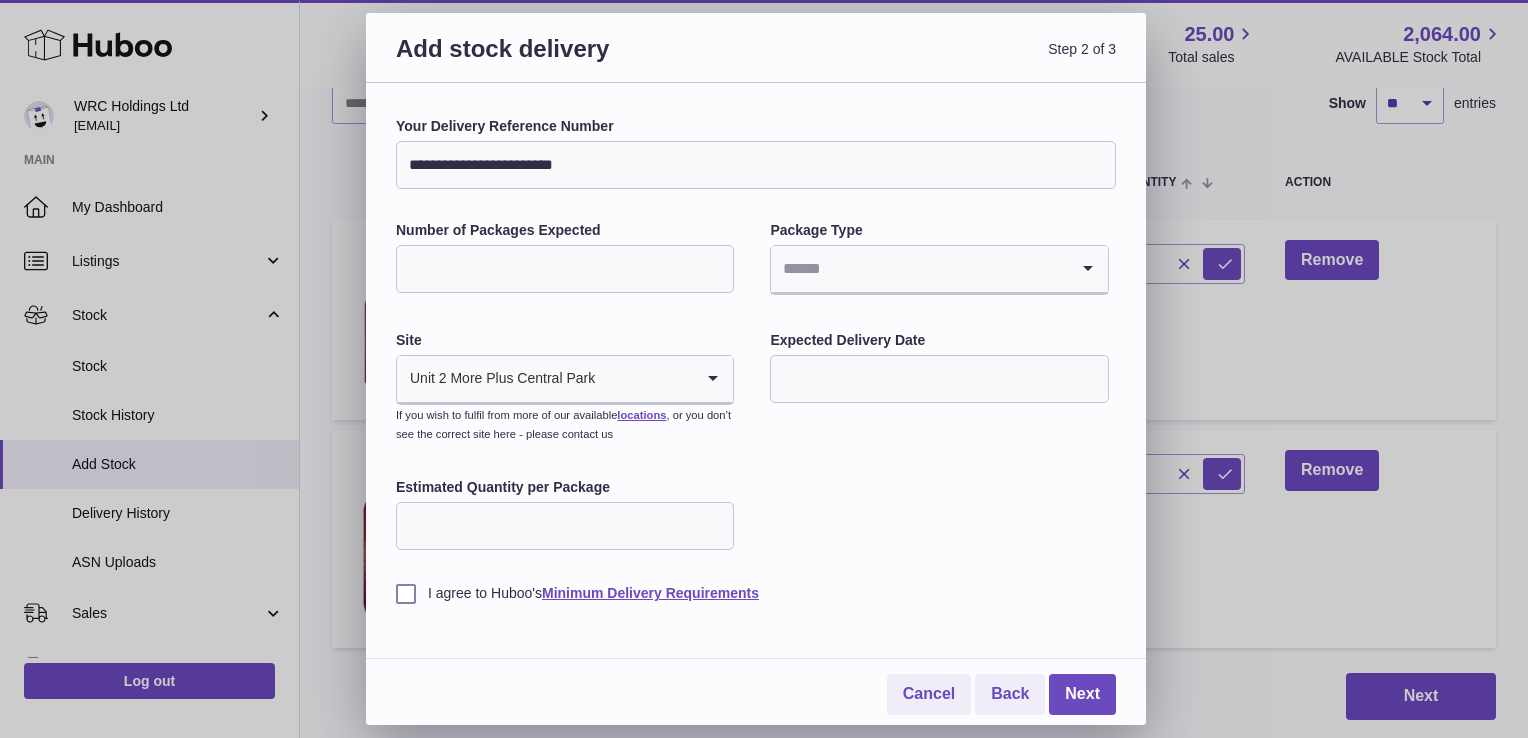 type on "**********" 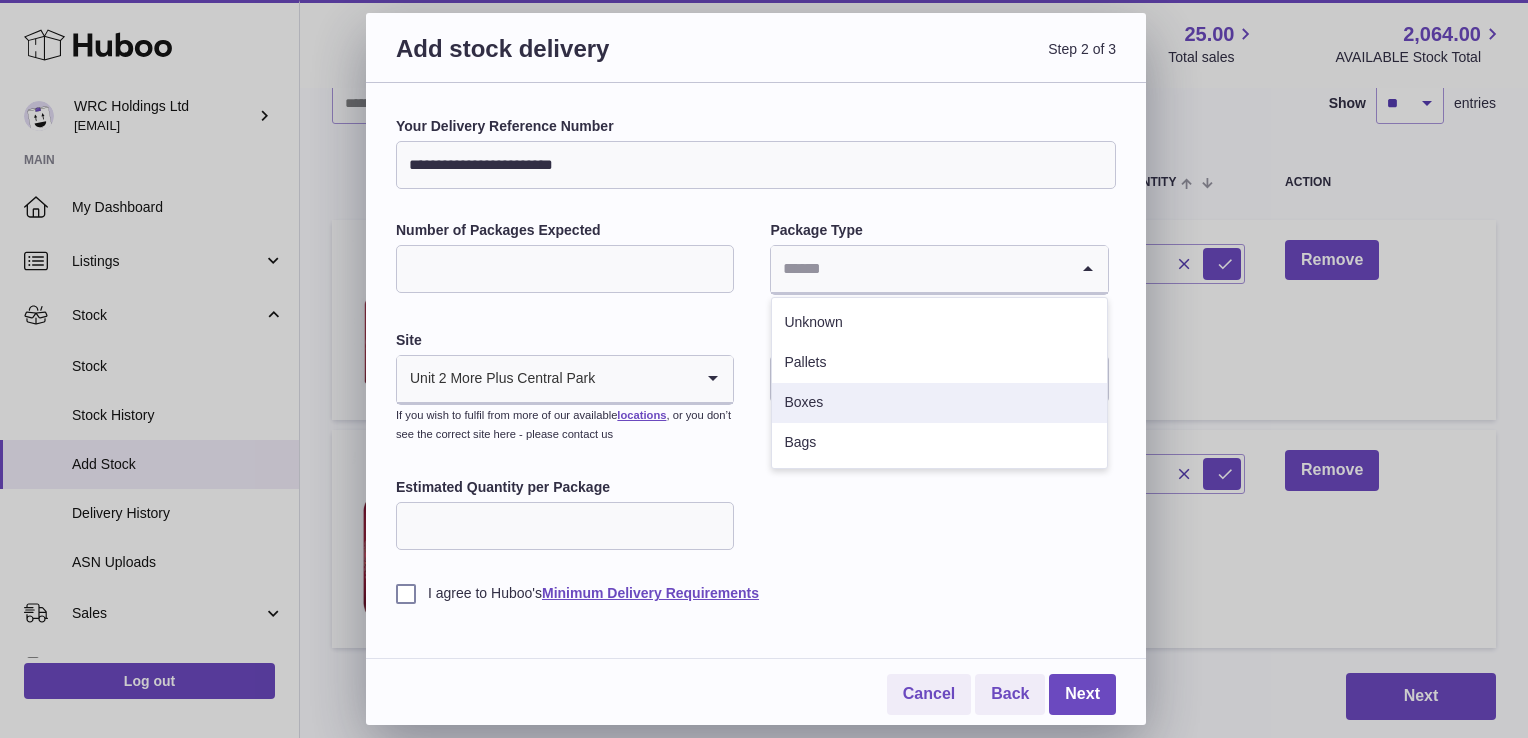 click on "Boxes" at bounding box center [939, 403] 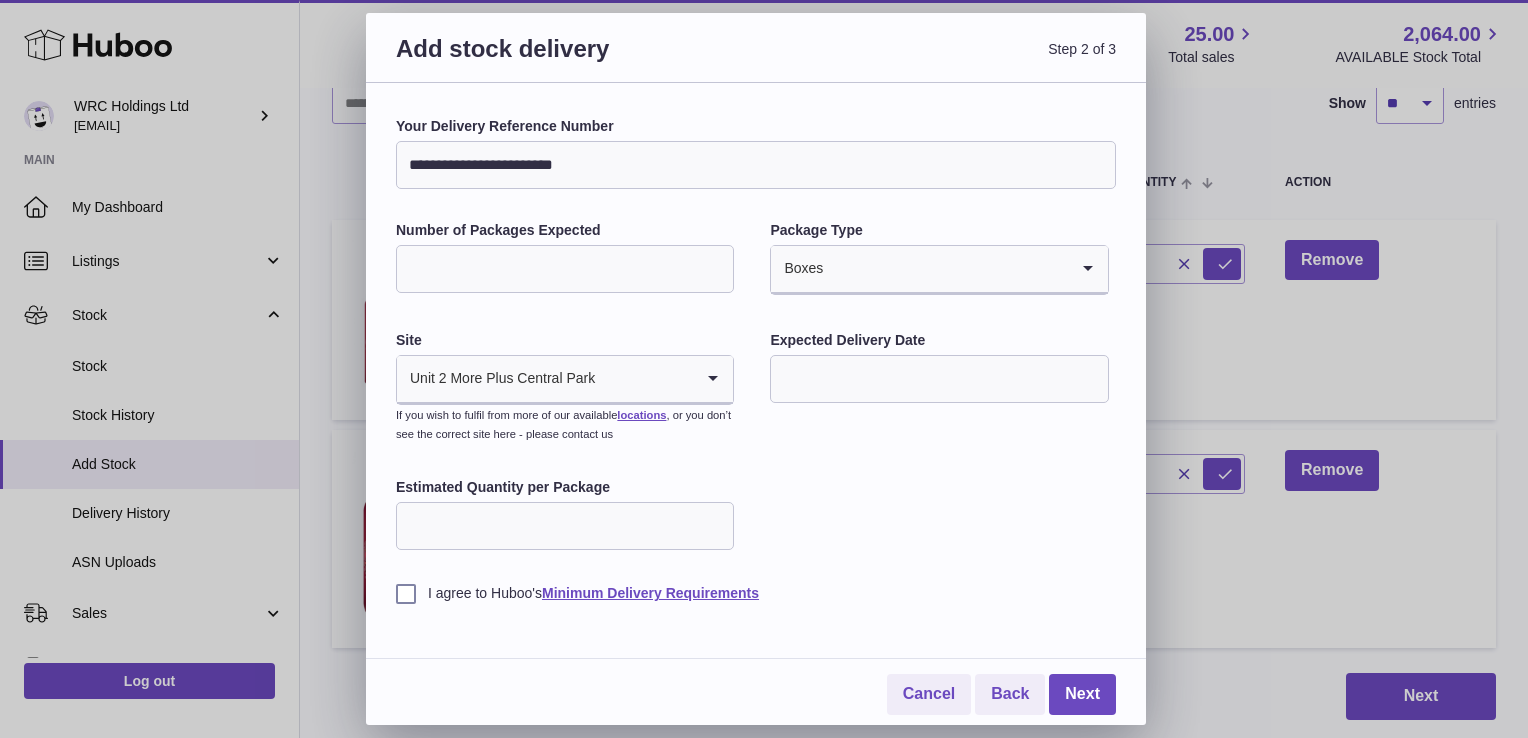 click at bounding box center (939, 379) 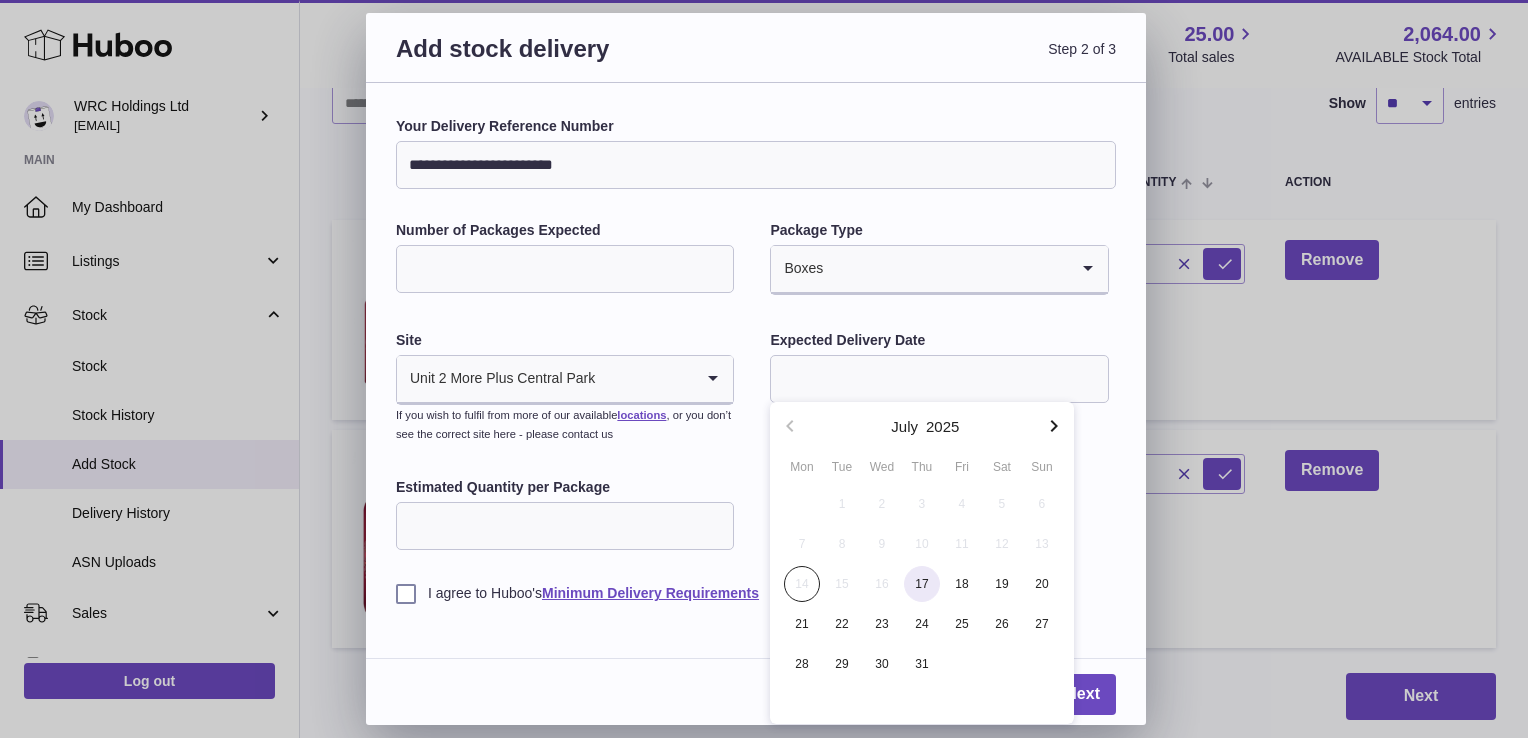 click on "17" at bounding box center (922, 584) 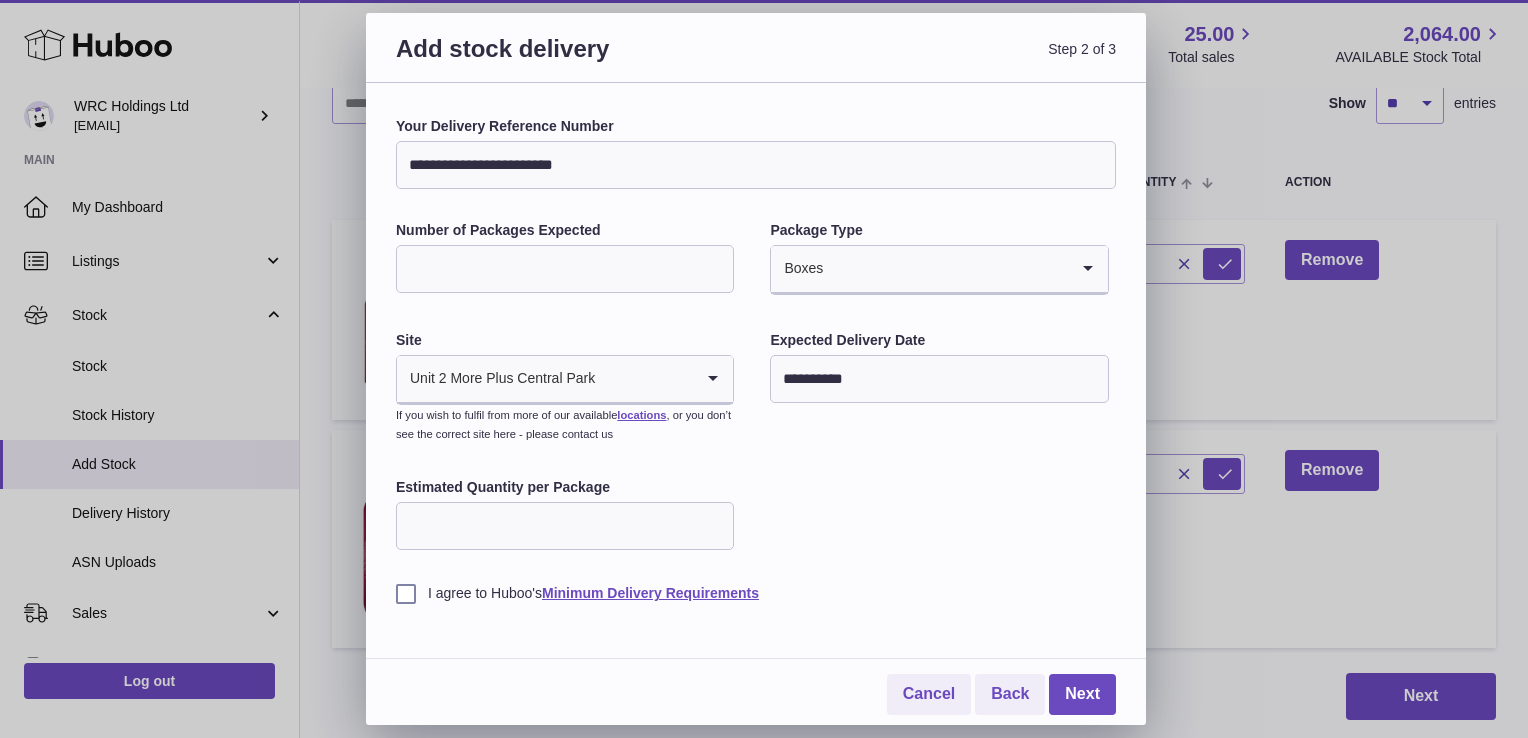 click on "Estimated Quantity per Package" at bounding box center [565, 526] 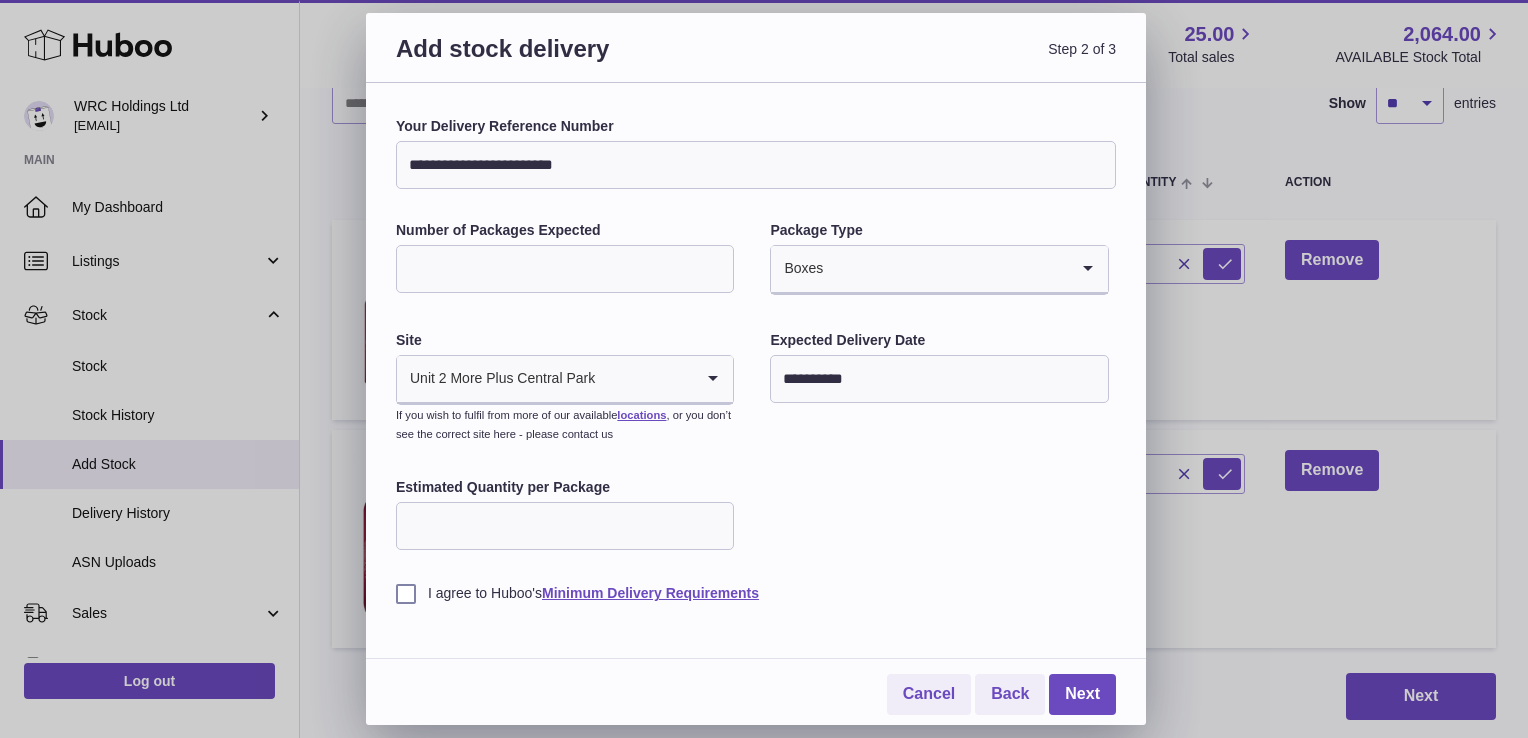 type on "*" 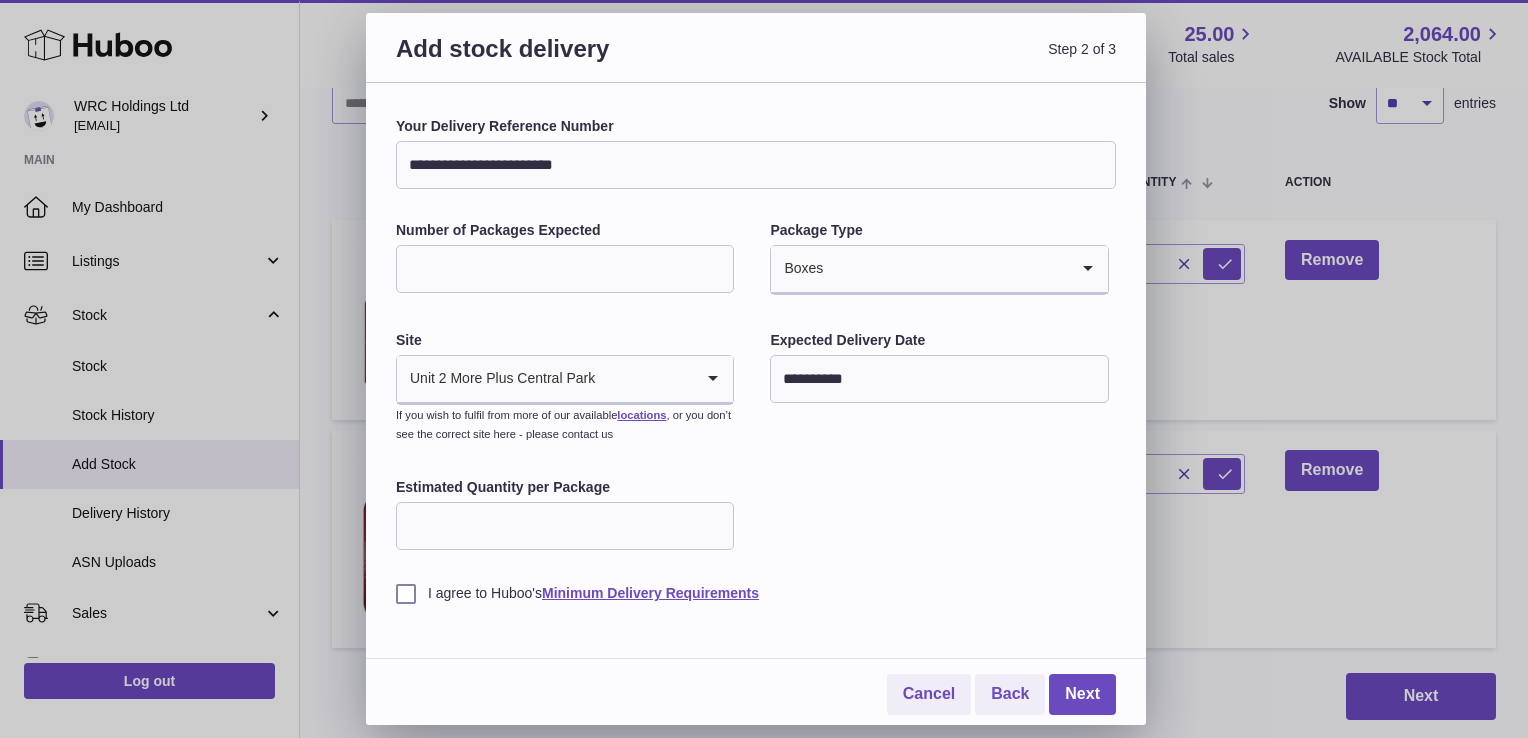 click on "**********" at bounding box center [756, 360] 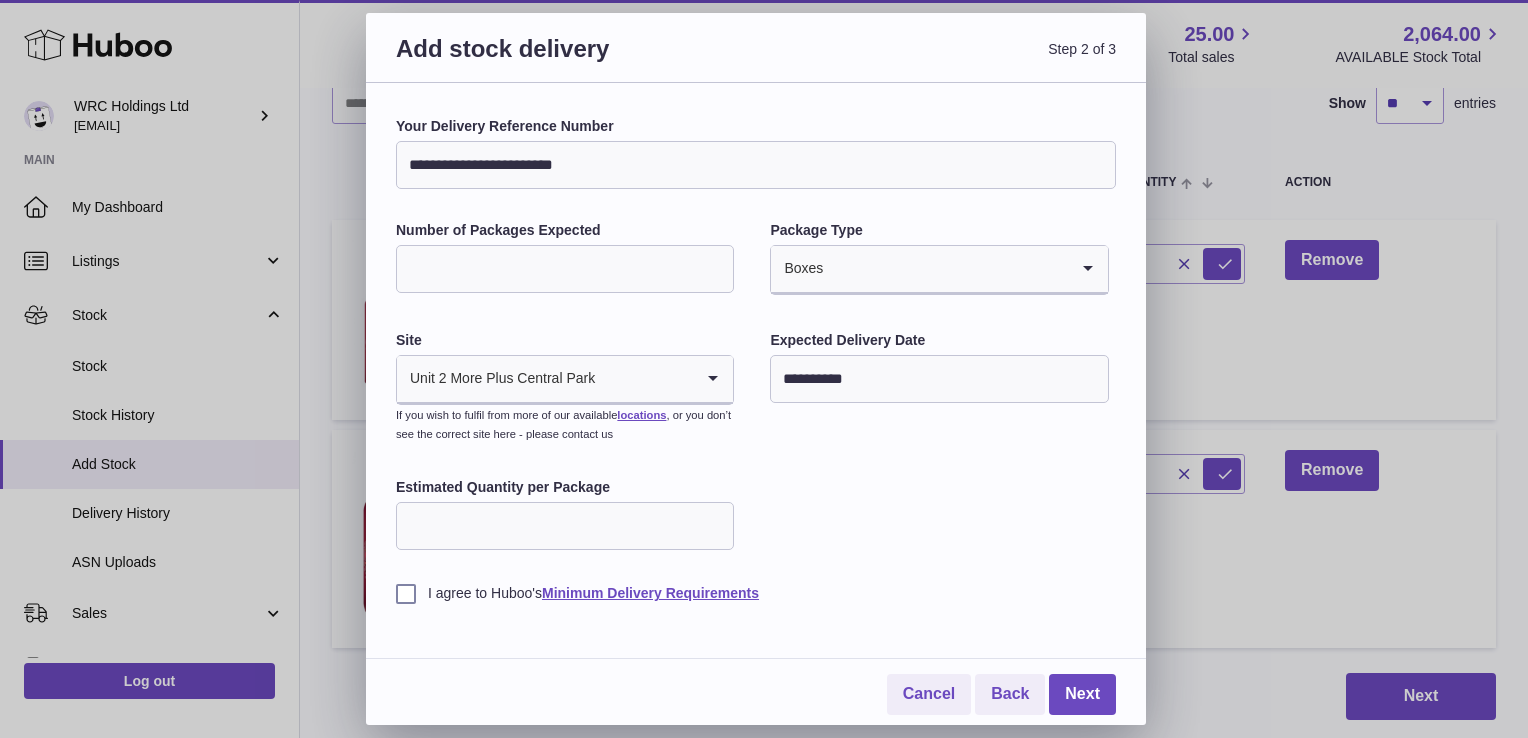 click on "I agree to Huboo's
Minimum Delivery Requirements" at bounding box center [756, 593] 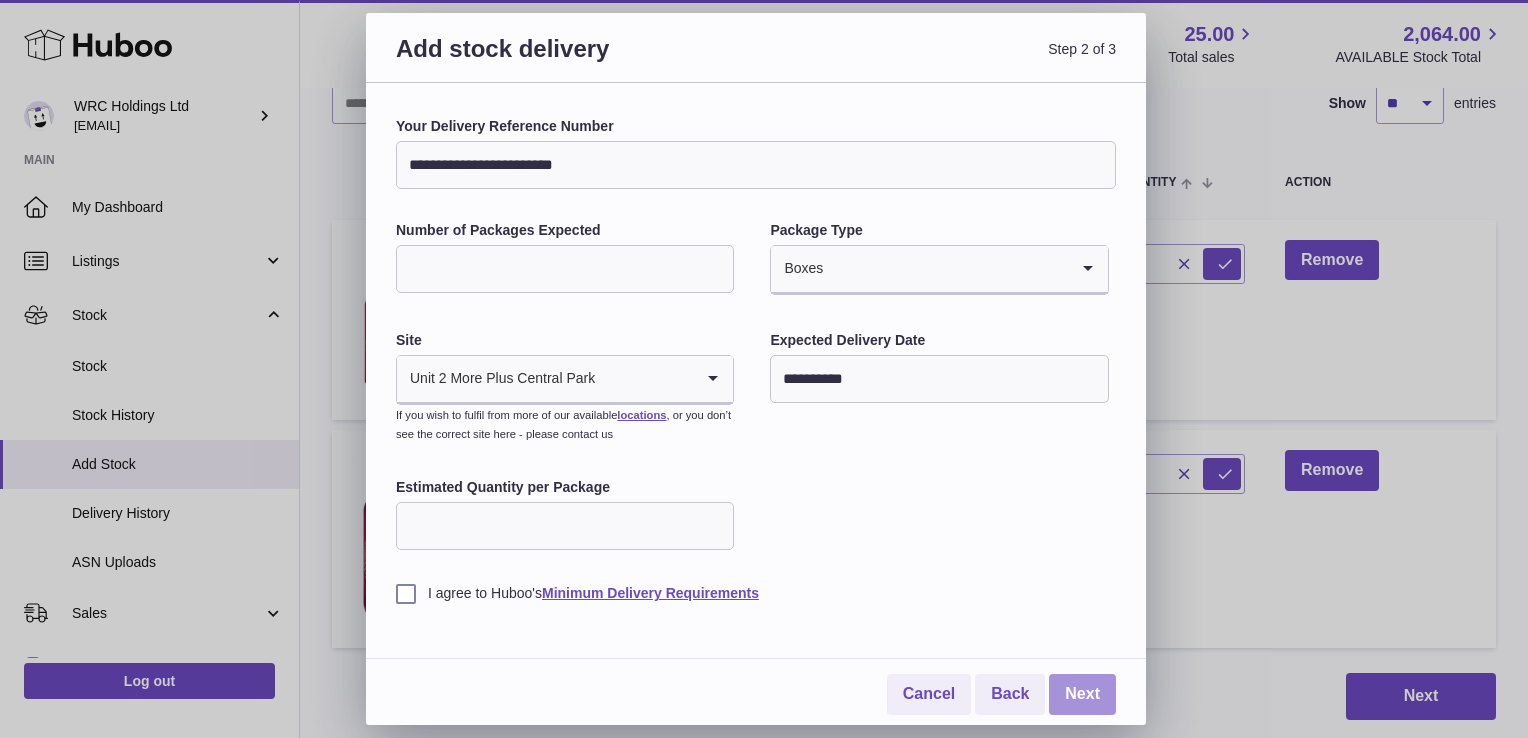click on "Next" at bounding box center [1082, 694] 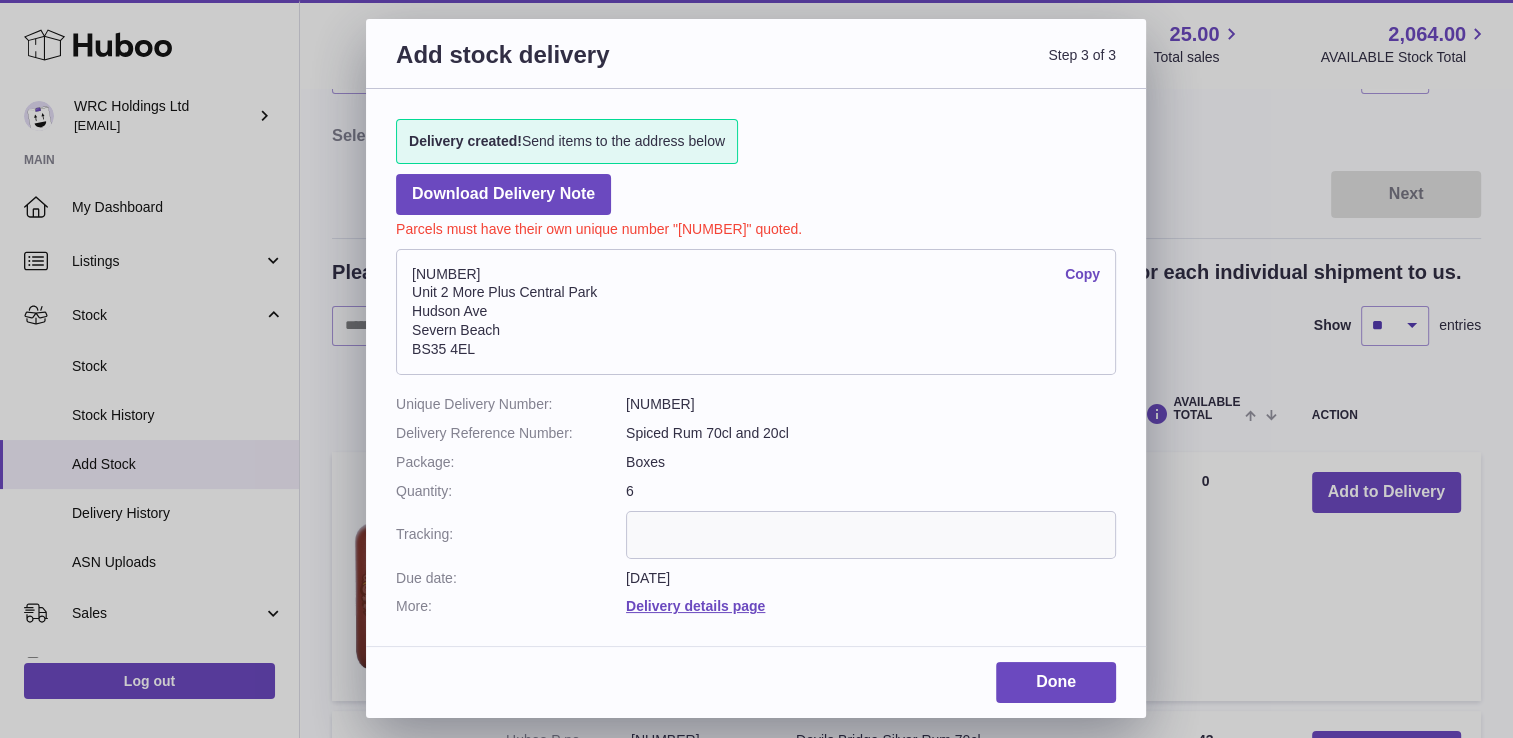 scroll, scrollTop: 176, scrollLeft: 0, axis: vertical 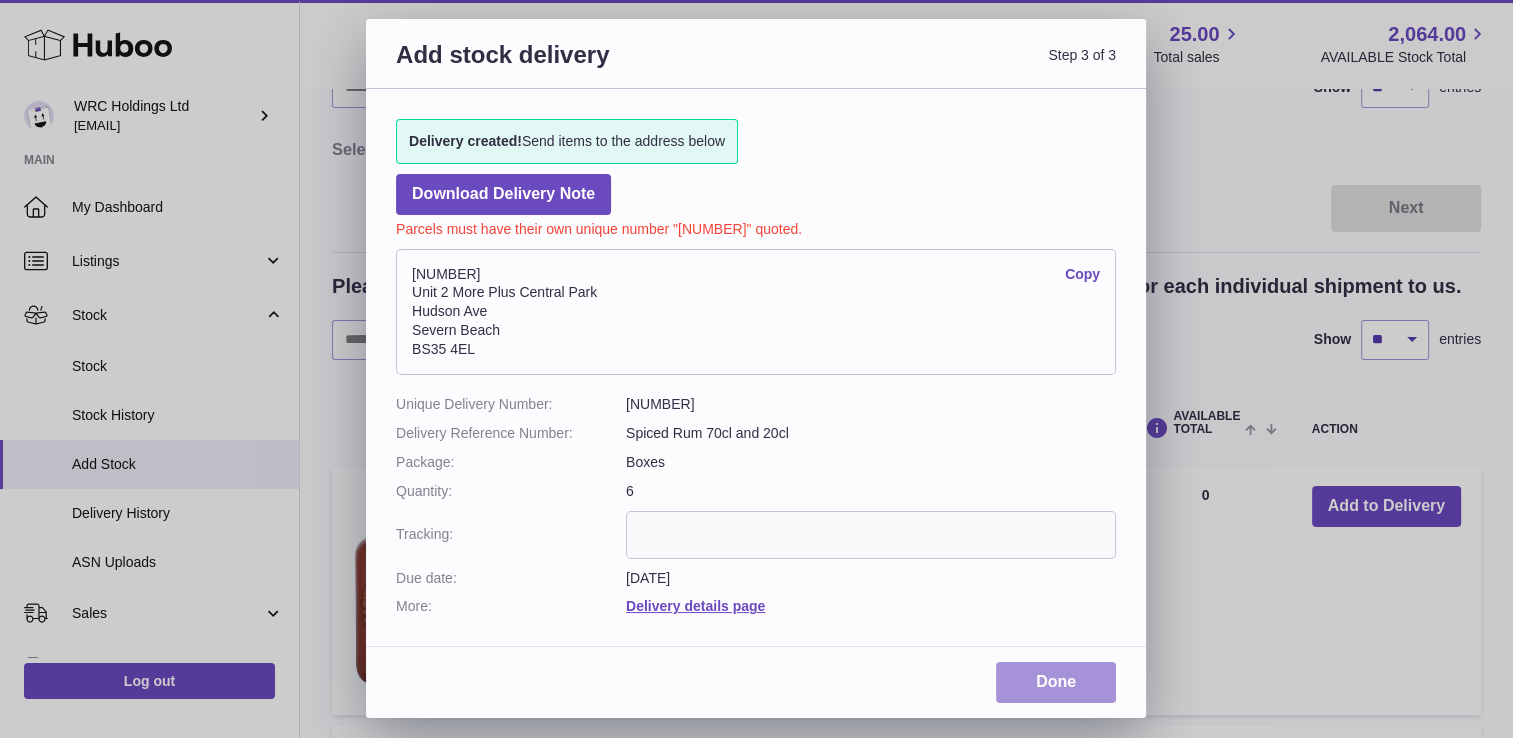 click on "Done" at bounding box center (1056, 682) 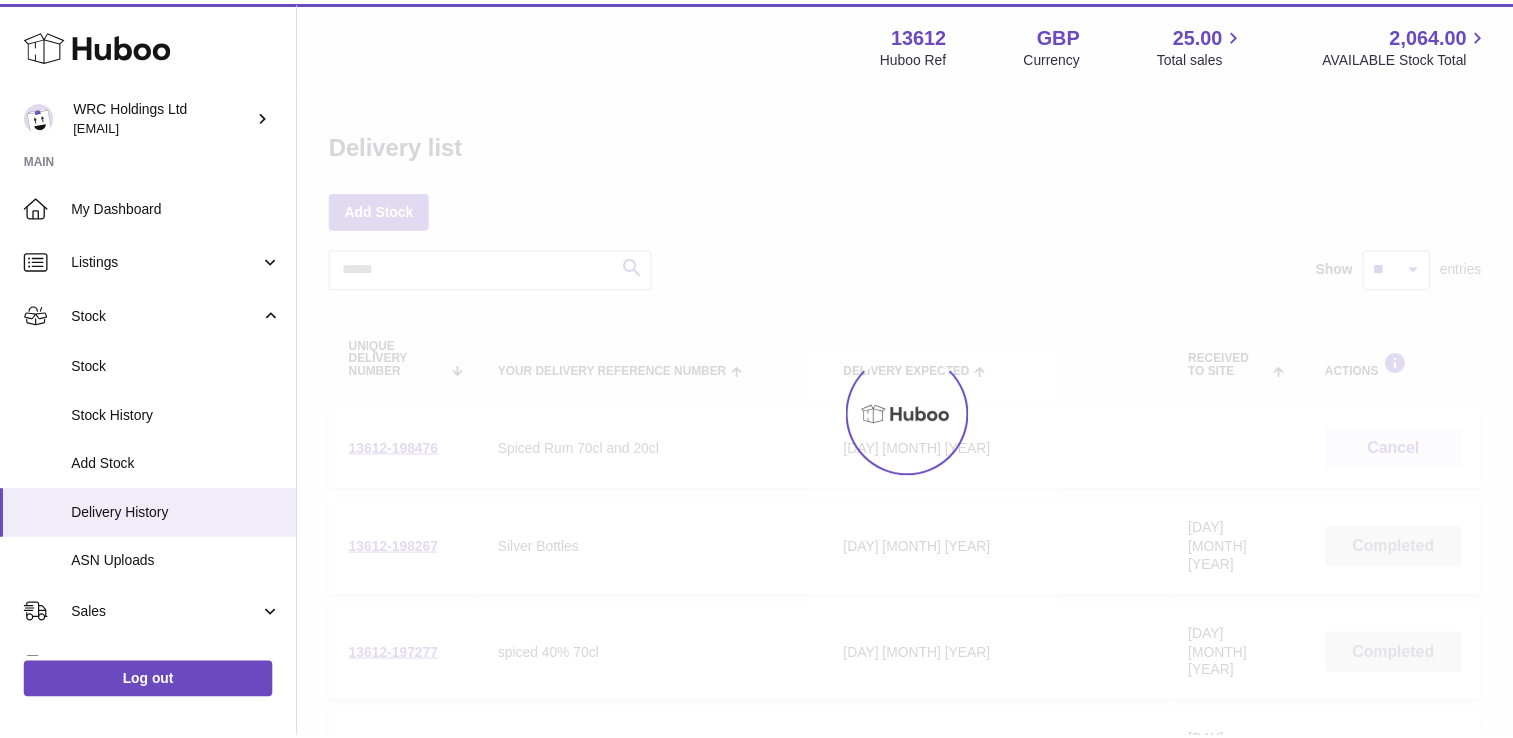 scroll, scrollTop: 0, scrollLeft: 0, axis: both 